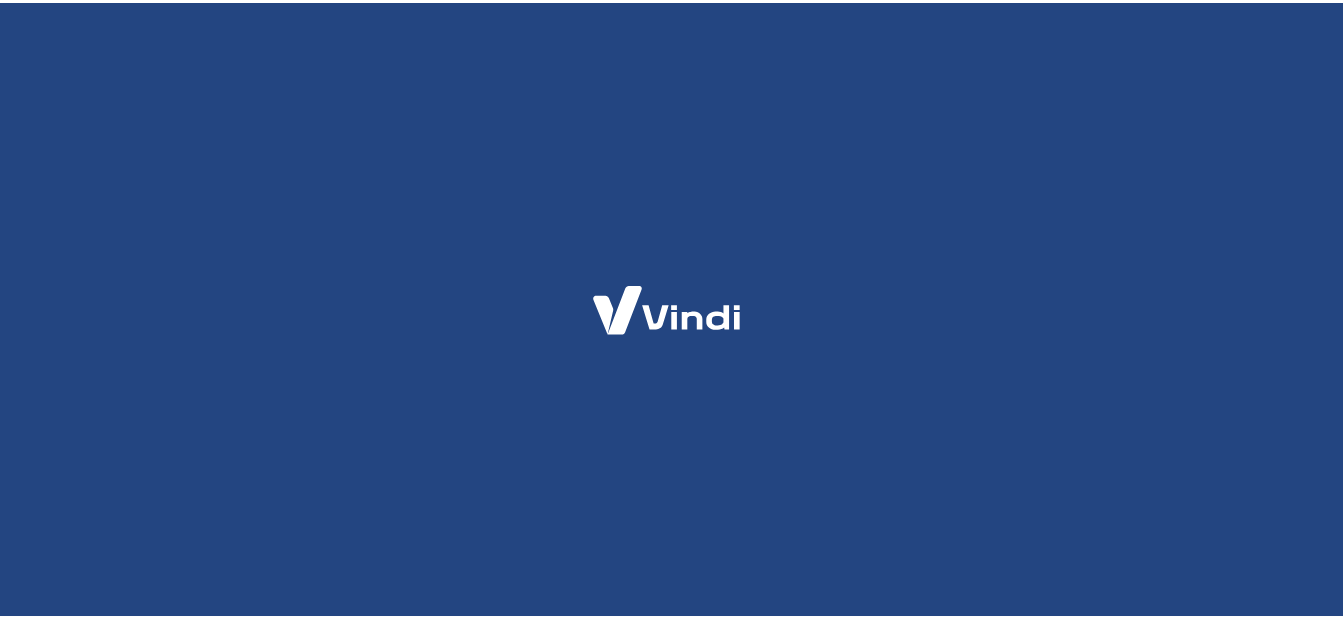 scroll, scrollTop: 0, scrollLeft: 0, axis: both 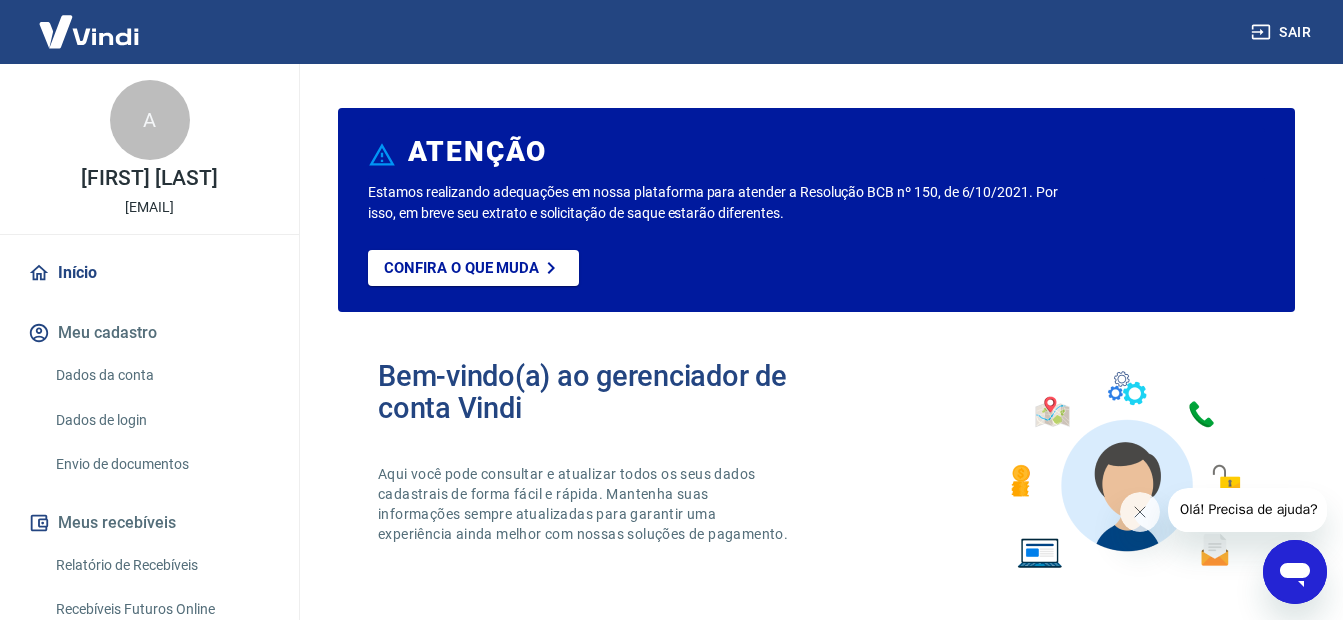 click on "Bem-vindo(a) ao gerenciador de conta Vindi" at bounding box center (597, 392) 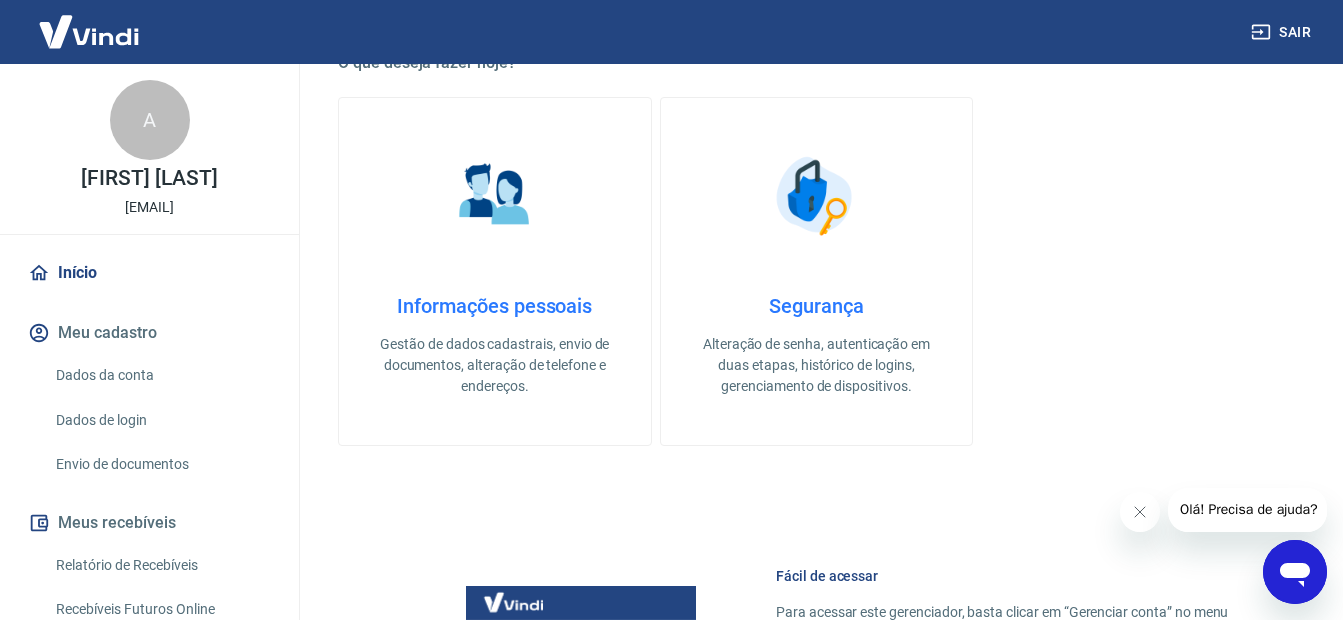 scroll, scrollTop: 640, scrollLeft: 0, axis: vertical 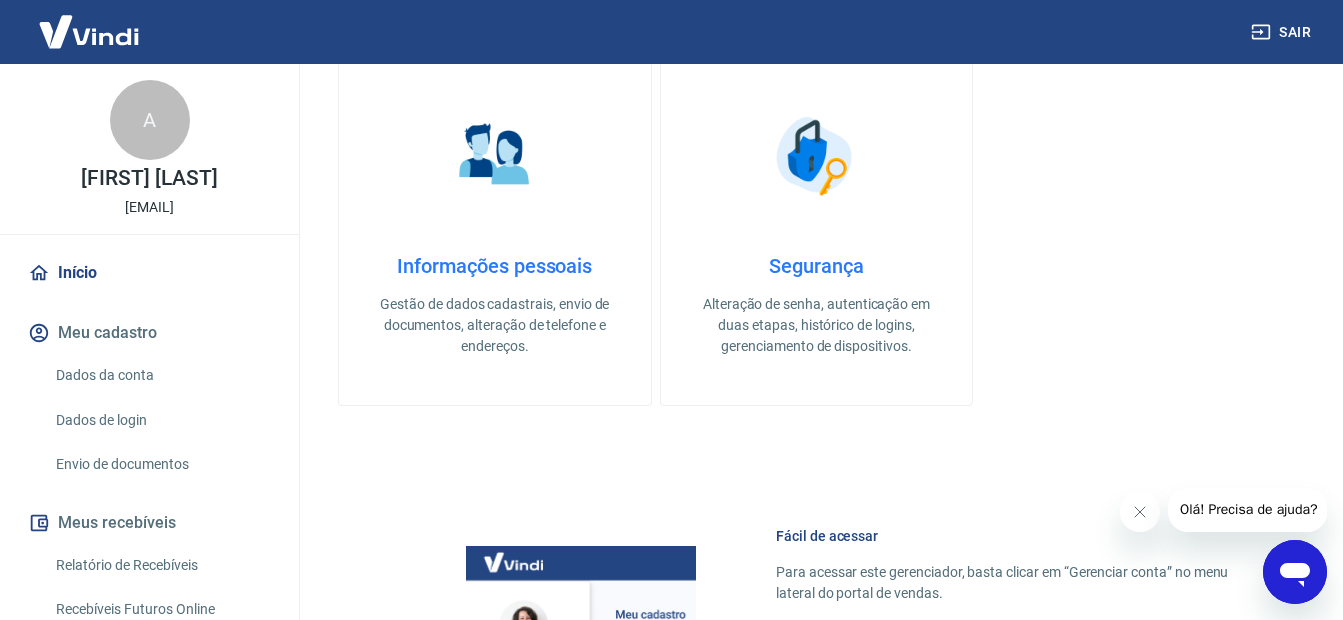 click on "Alteração de senha, autenticação em duas etapas, histórico de logins, gerenciamento de dispositivos." at bounding box center [817, 325] 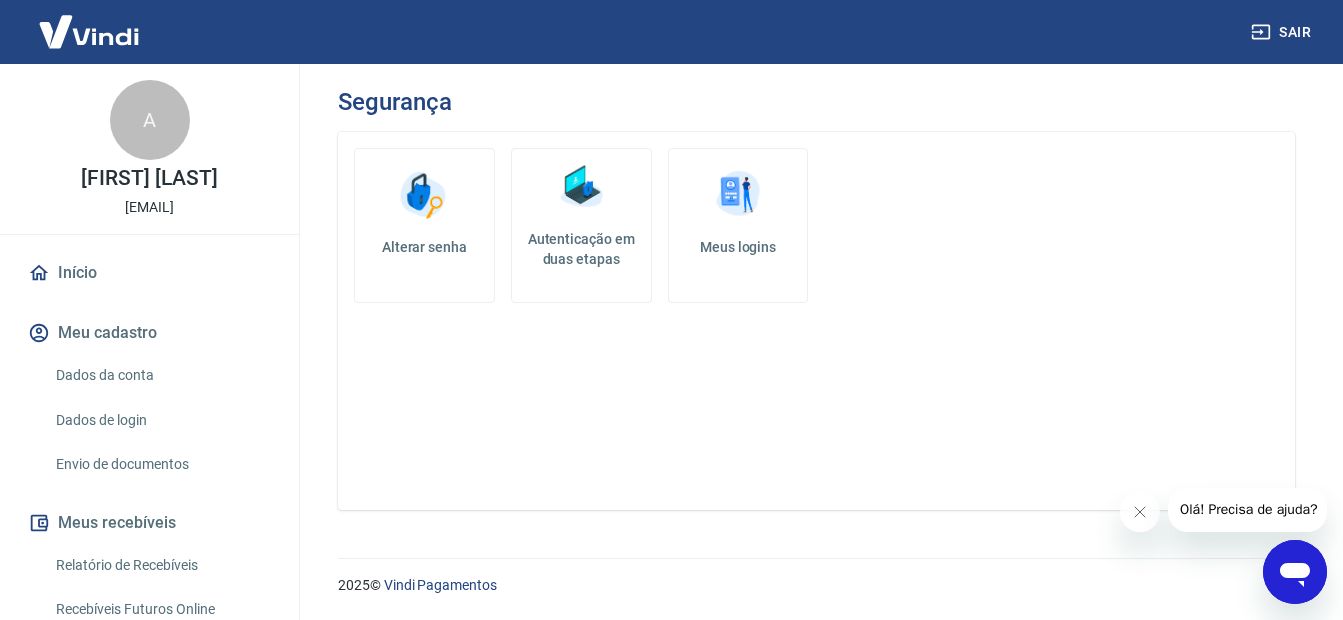 scroll, scrollTop: 0, scrollLeft: 0, axis: both 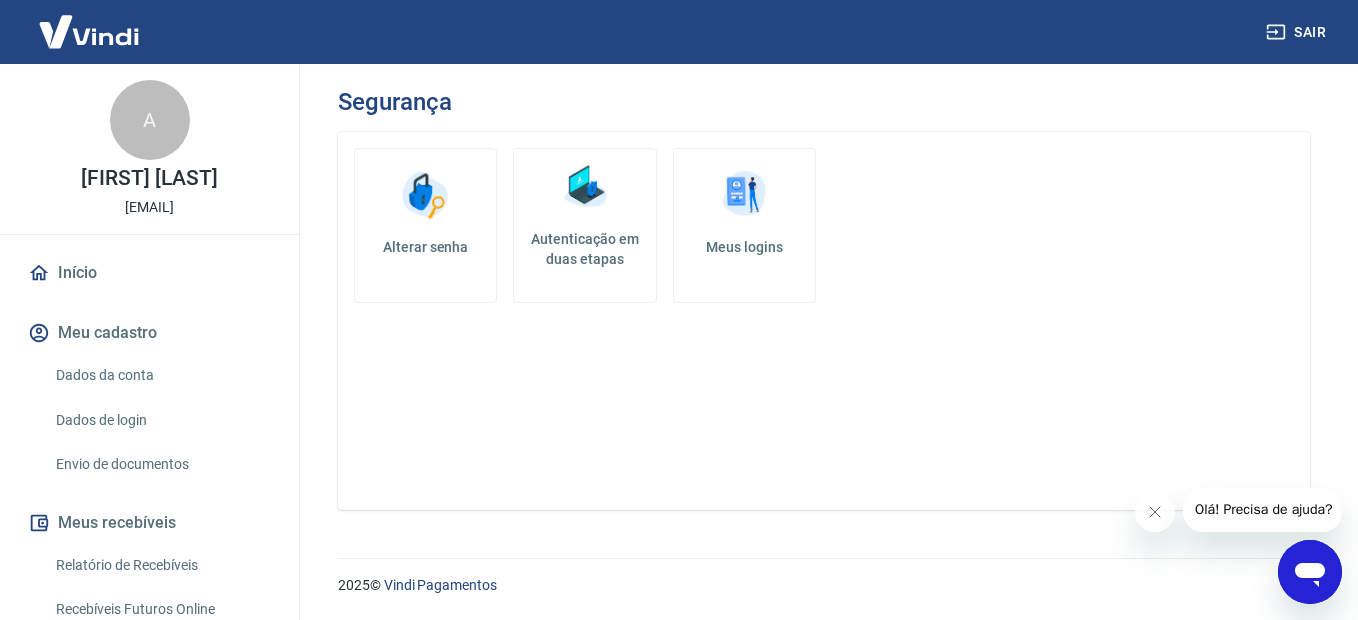 click on "Alterar senha" at bounding box center [425, 247] 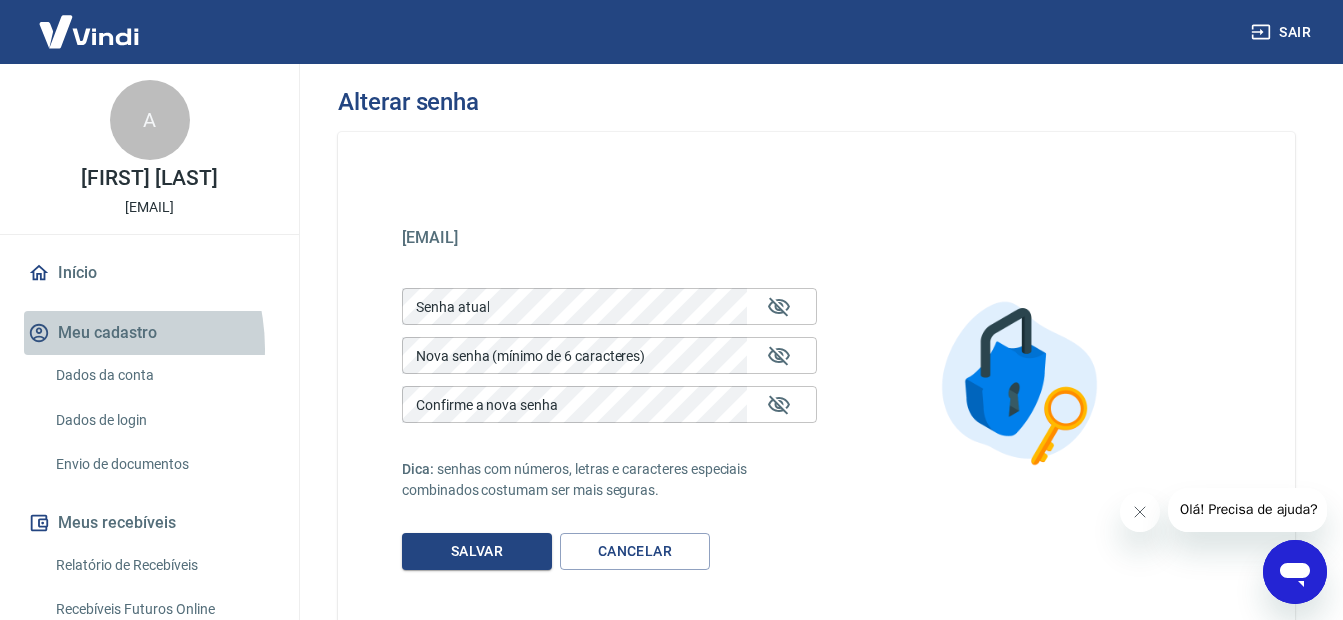 click on "Meu cadastro" at bounding box center [149, 333] 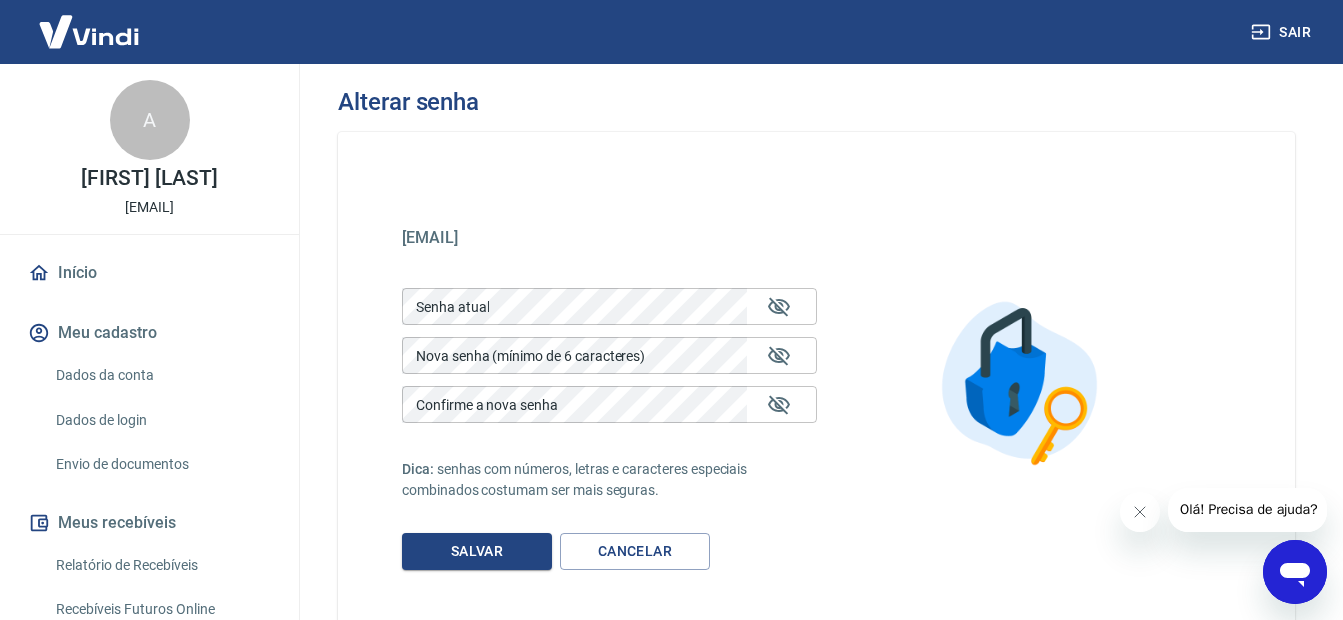 click on "Dados da conta" at bounding box center (161, 375) 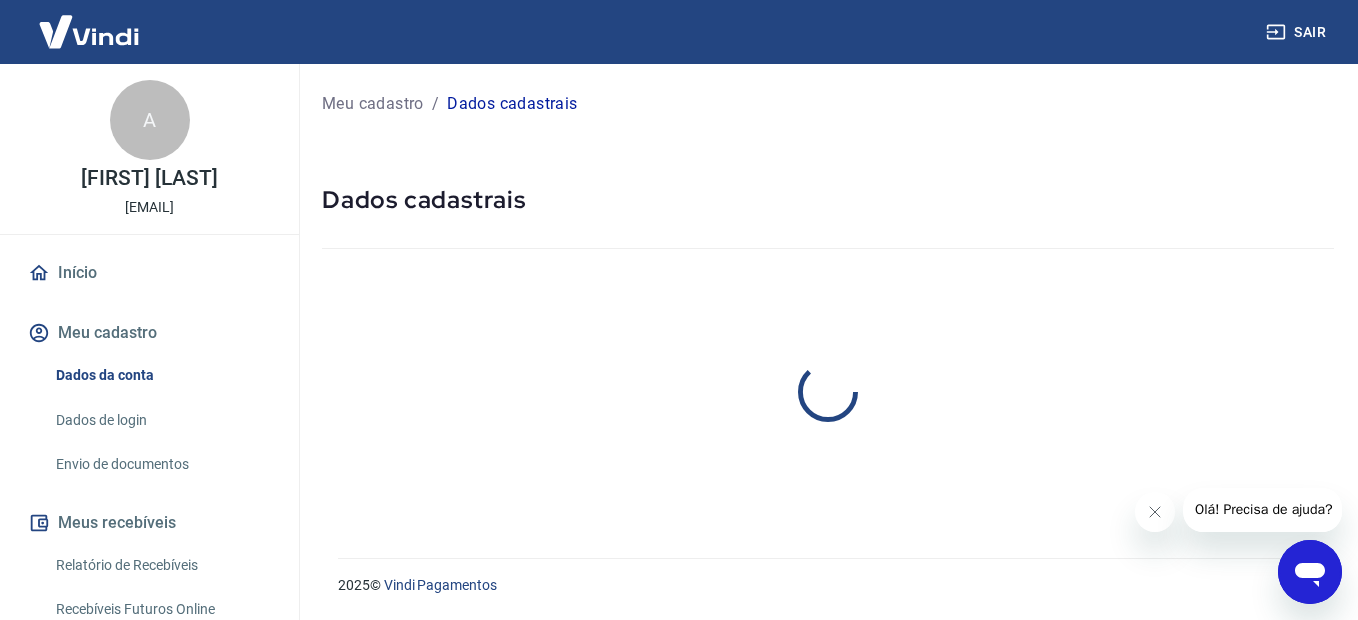 select on "[STATE]" 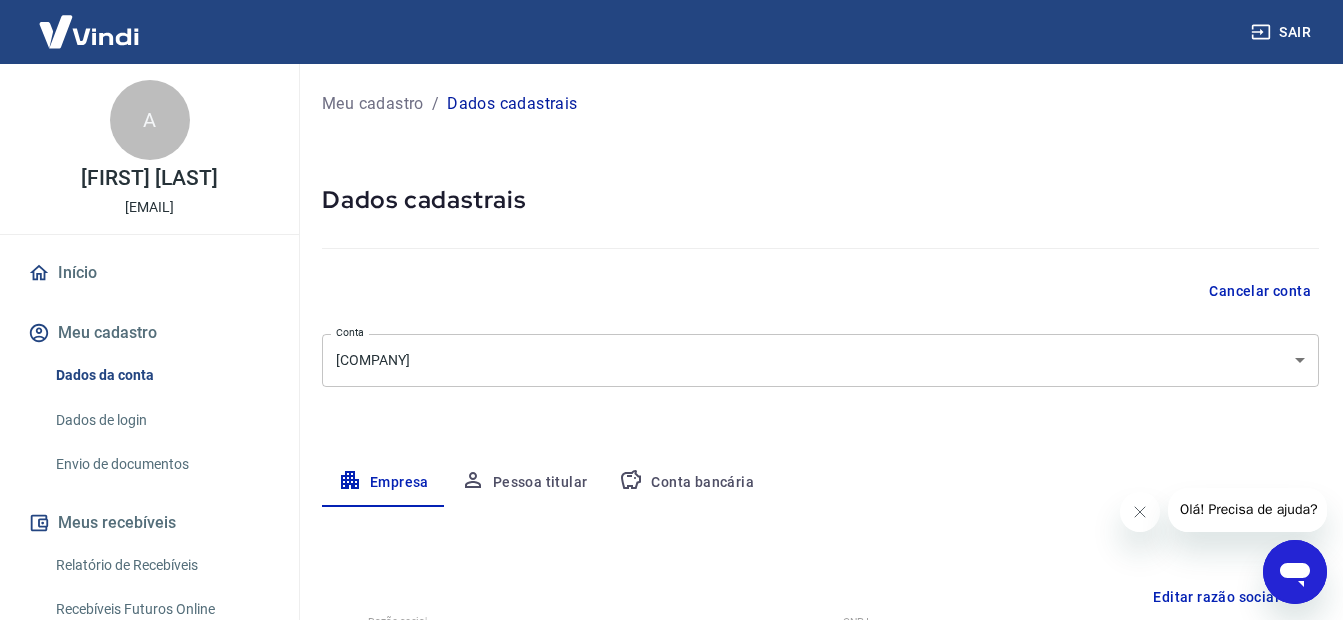 click on "Dados da conta Dados de login Envio de documentos" at bounding box center (149, 420) 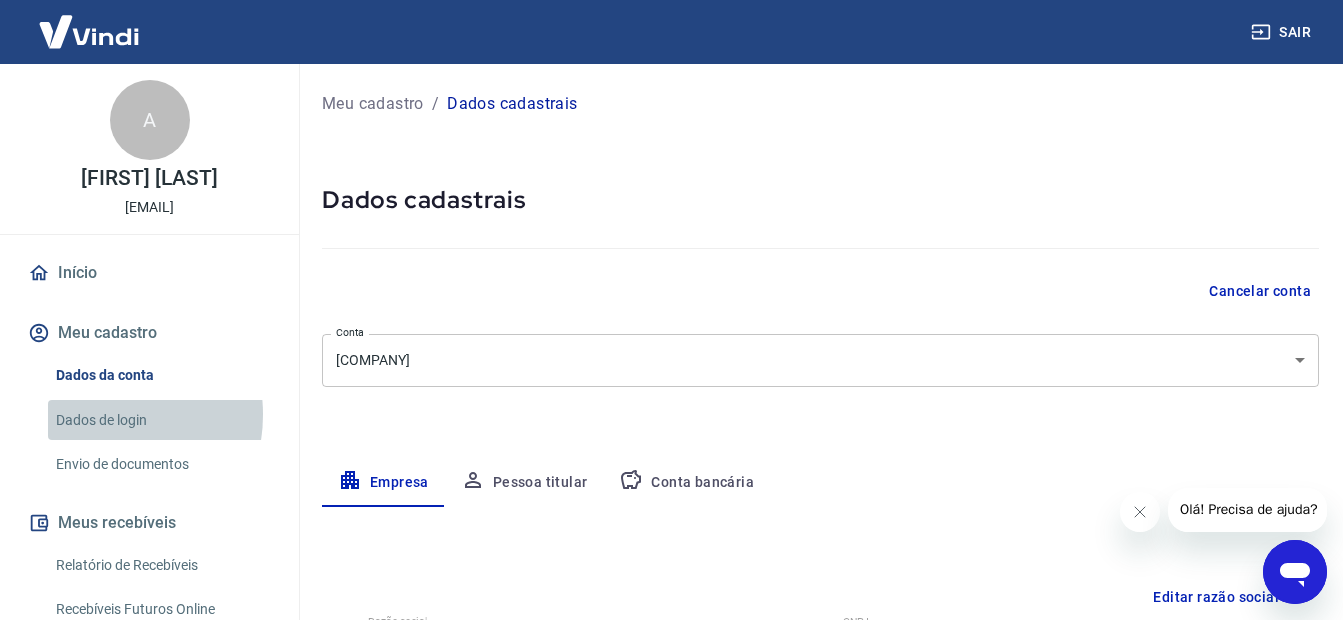 click on "Dados de login" at bounding box center [161, 420] 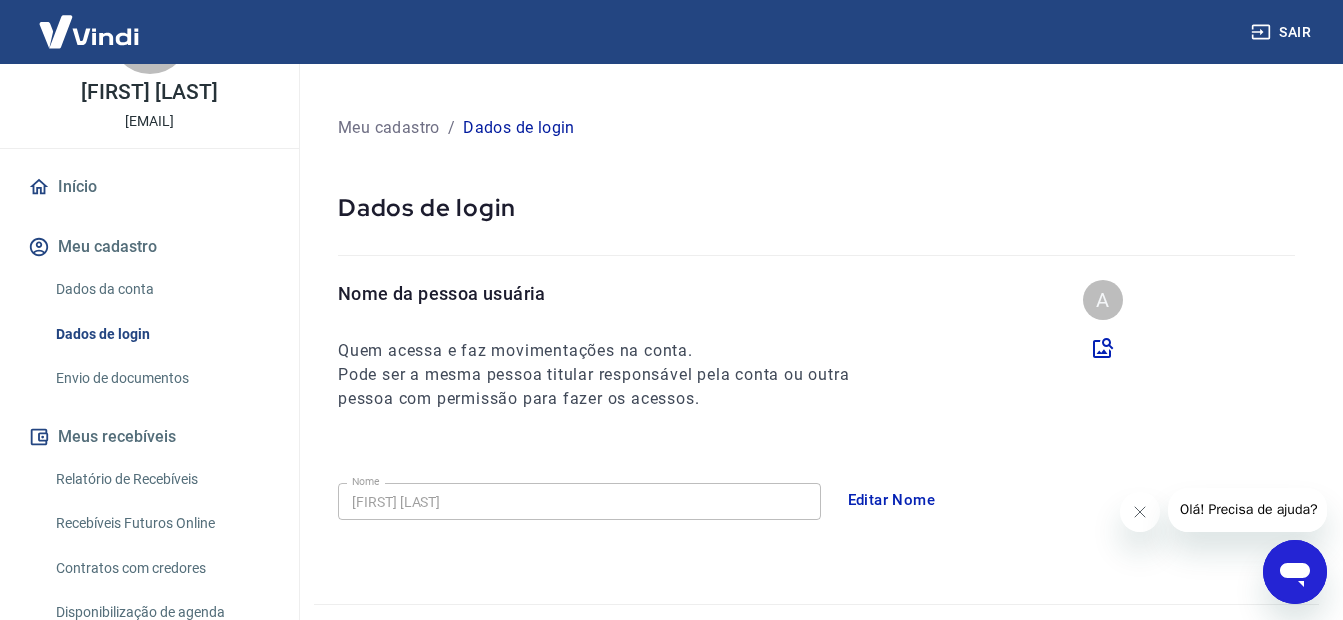 scroll, scrollTop: 111, scrollLeft: 0, axis: vertical 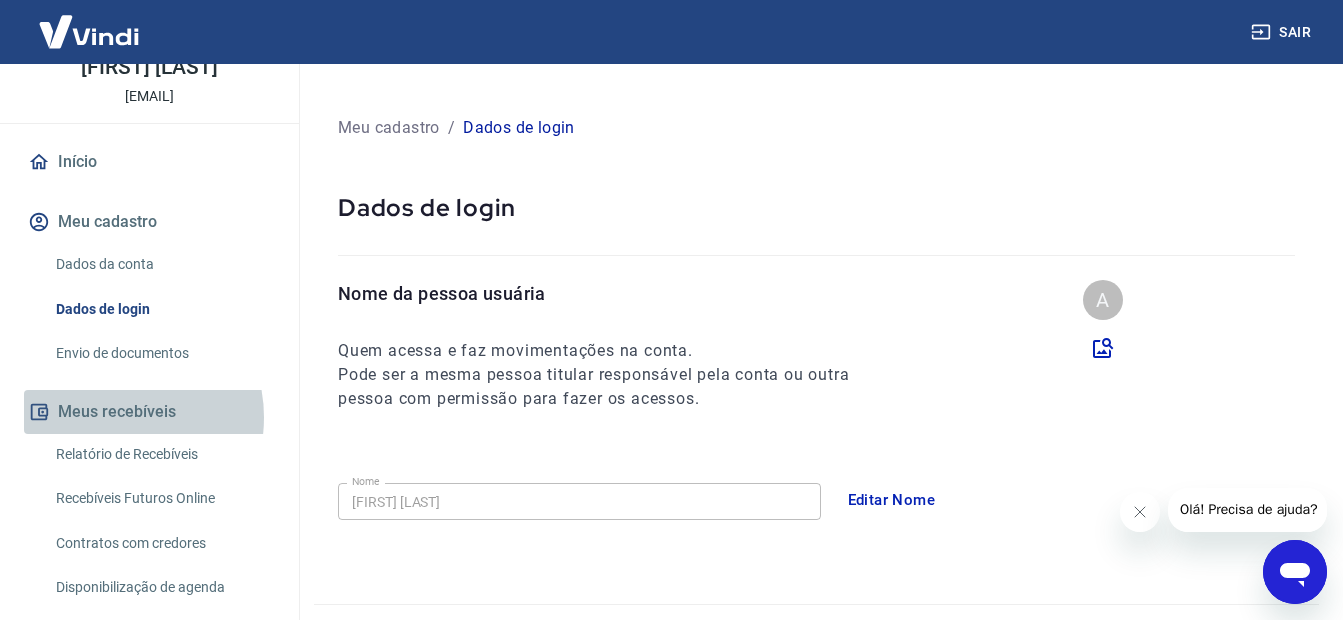 click on "Meus recebíveis" at bounding box center (149, 412) 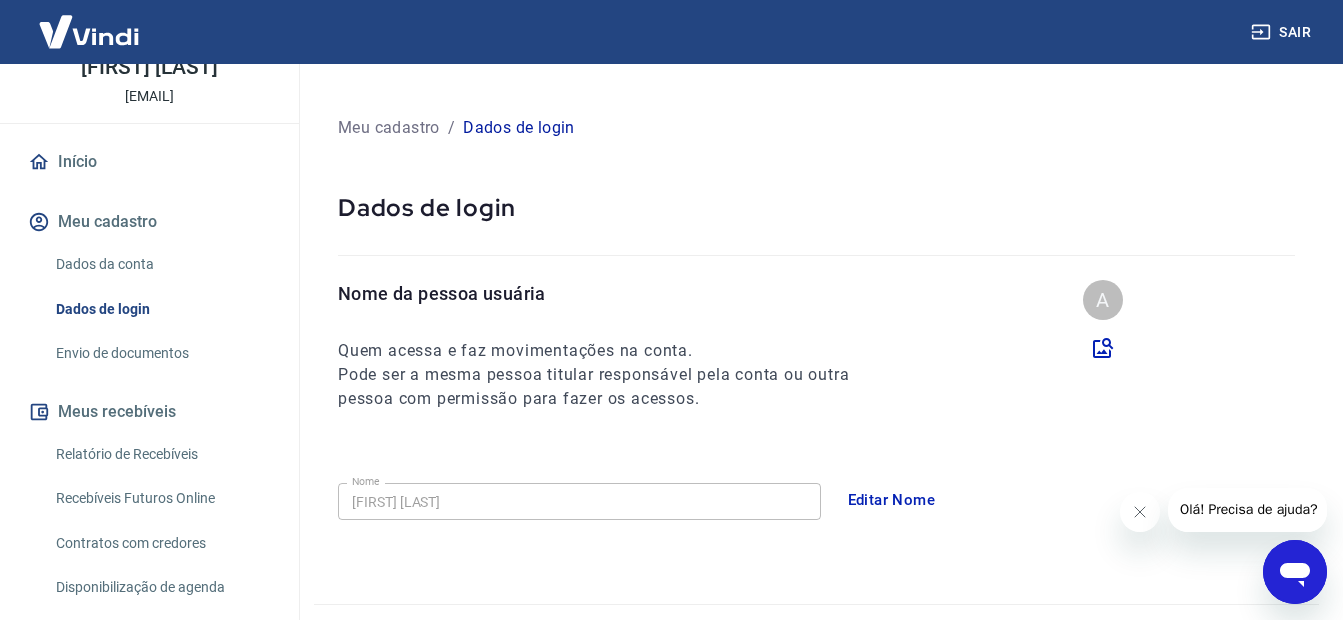 click on "Relatório de Recebíveis" at bounding box center (161, 454) 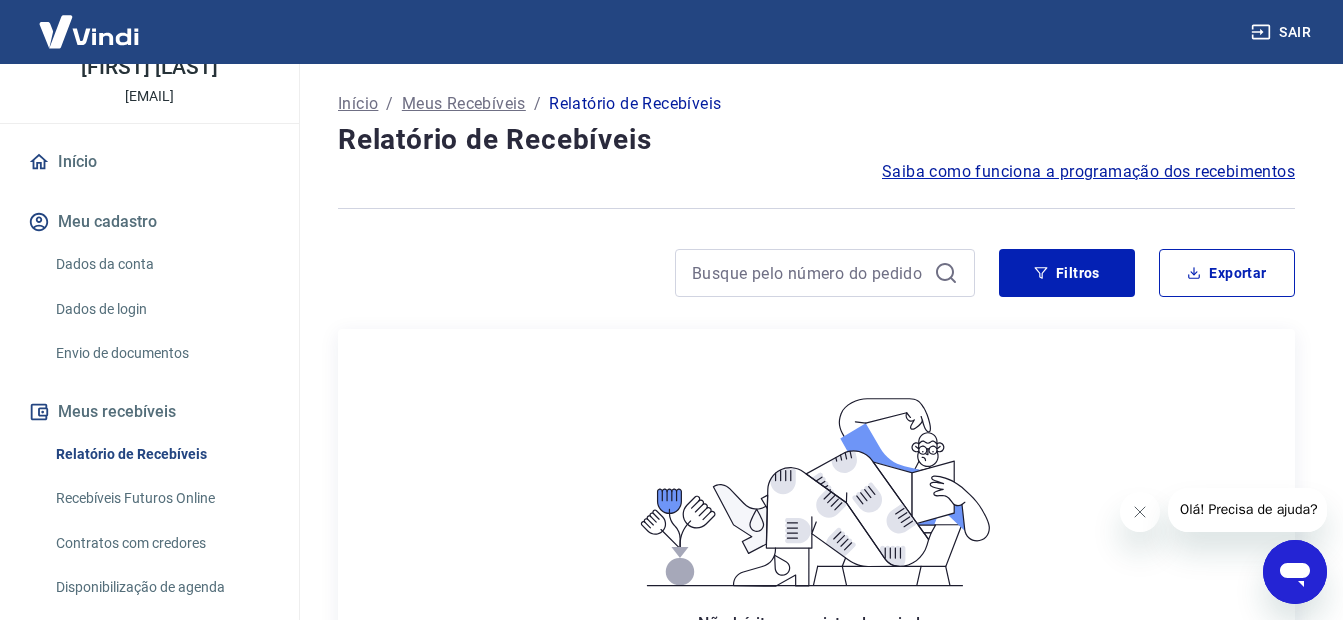 click on "Relatório de Recebíveis Recebíveis Futuros Online Contratos com credores Disponibilização de agenda" at bounding box center [149, 521] 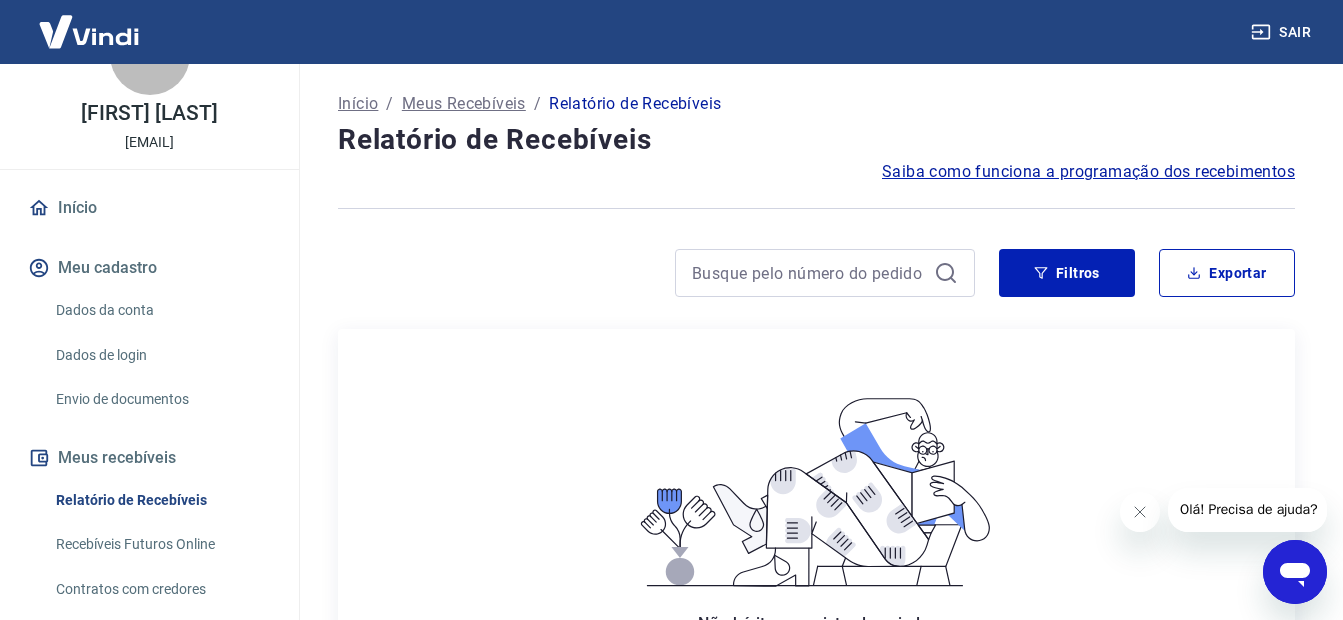 scroll, scrollTop: 0, scrollLeft: 0, axis: both 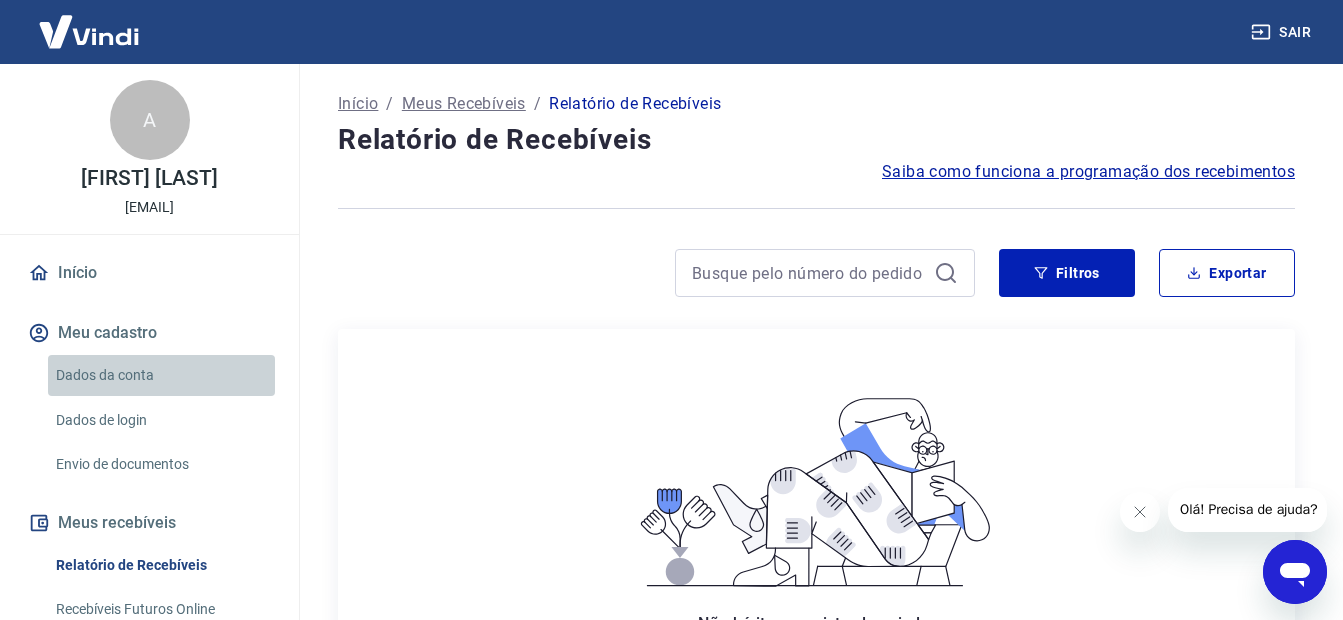 click on "Dados da conta" at bounding box center [161, 375] 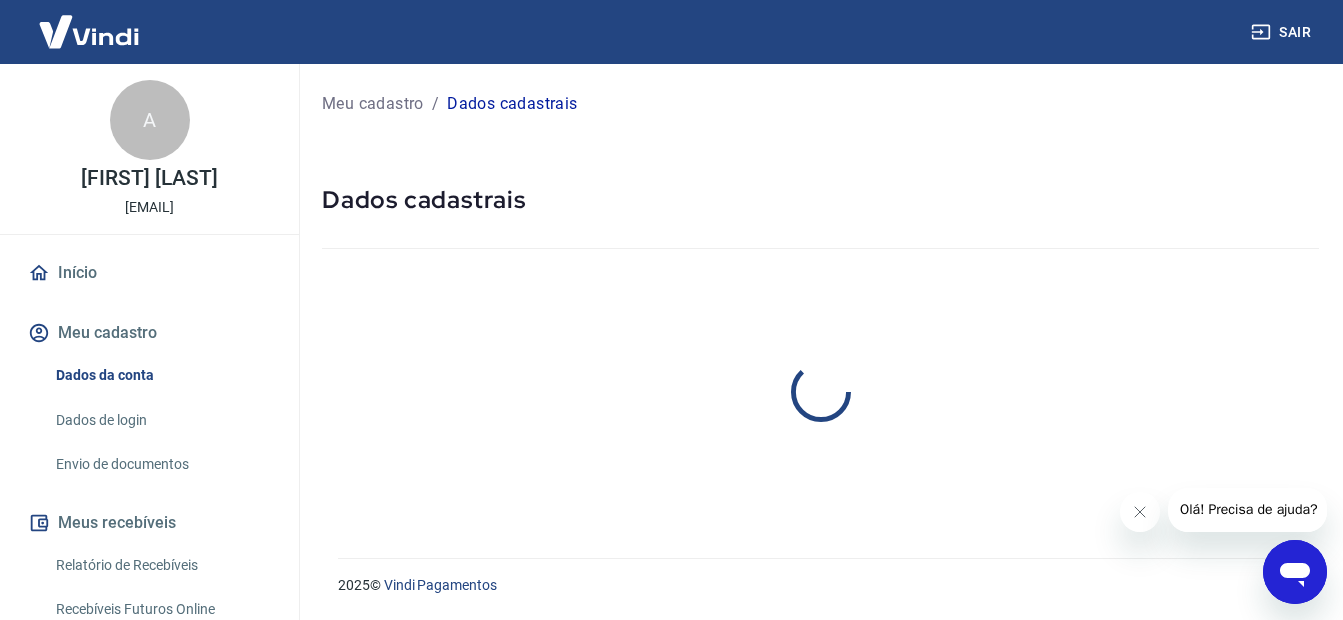 select on "[STATE]" 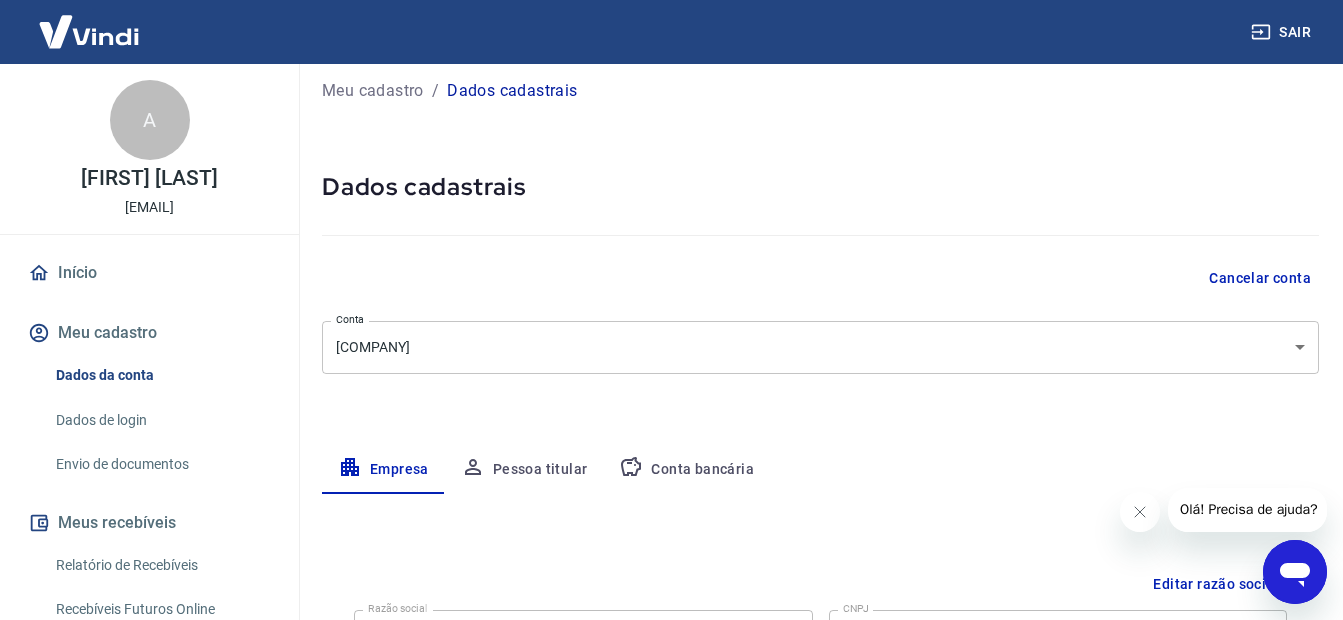 click on "Meu cadastro / Dados cadastrais Dados cadastrais Cancelar conta Conta [COMPANY] [OBJECT] Conta Empresa Pessoa titular Conta bancária Editar razão social Razão social [COMPANY] Razão social CNPJ [CNPJ] CNPJ Endereço da empresa Editar endereço CEP [POSTAL_CODE] CEP Rua [STREET] Rua Número [NUMBER] Número Complemento Complemento Bairro [NEIGHBORHOOD] Bairro Cidade [CITY] Cidade Estado Acre Alagoas Amapá Amazonas Bahia Ceará Distrito Federal Espírito Santo Goiás Maranhão Mato Grosso Mato Grosso do Sul Minas Gerais Pará Paraíba Paraná Pernambuco Piauí Rio de Janeiro Rio Grande do Norte Rio Grande do Sul Rondônia Roraima Santa Catarina São Paulo Sergipe Tocantins Estado Dados da empresa Editar dados da empresa Nome fantasia [FIRST] [LAST] Nome fantasia Data de abertura da empresa [DATE] Data de abertura da empresa Tipo de telefone Residencial Comercial Tipo de telefone Telefone [PHONE] Telefone" at bounding box center (820, 697) 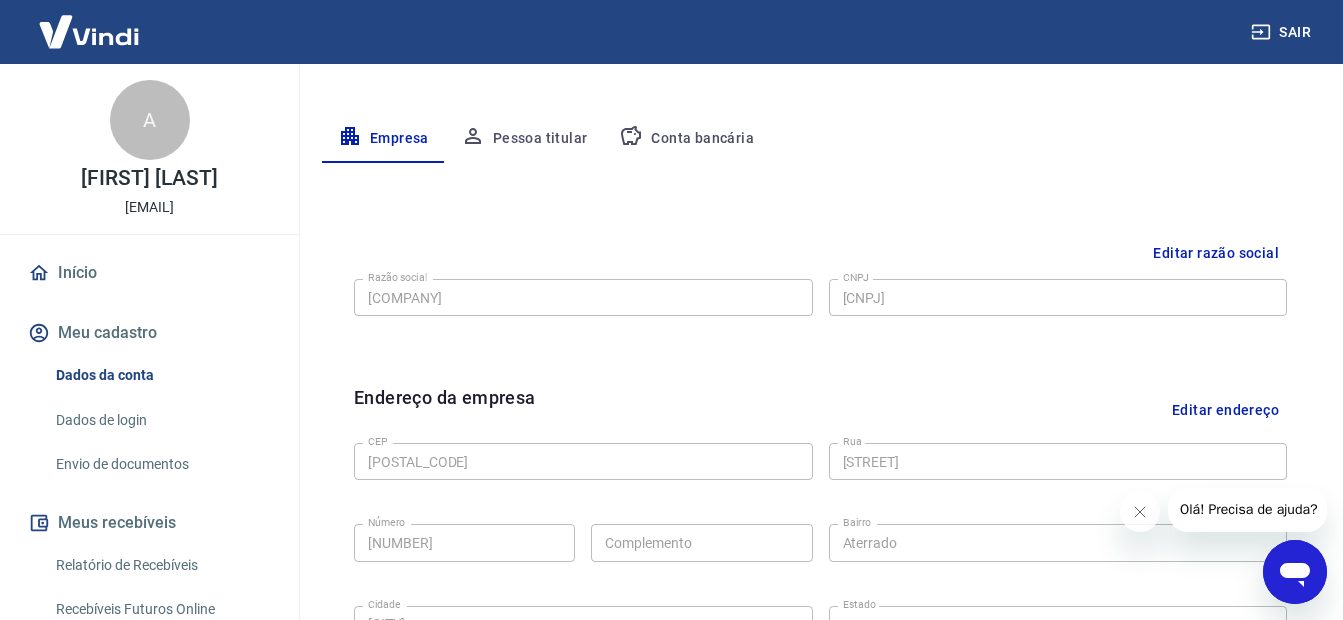scroll, scrollTop: 342, scrollLeft: 0, axis: vertical 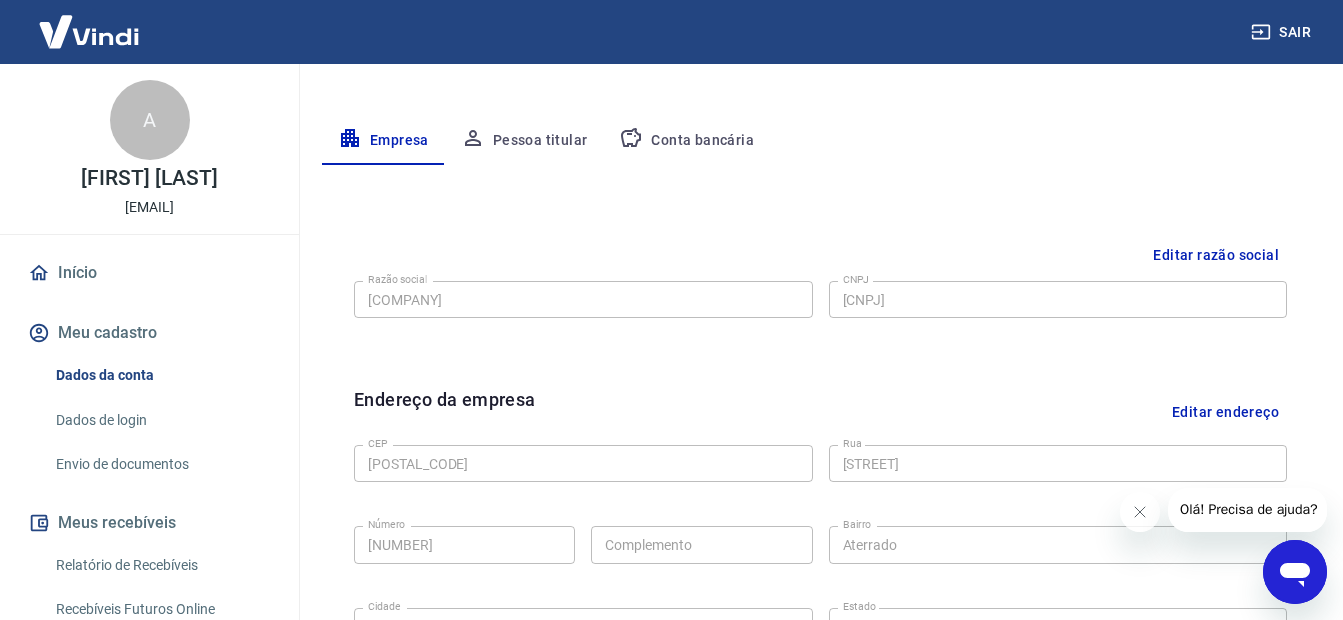 click on "Meu cadastro / Dados cadastrais Dados cadastrais Cancelar conta Conta [COMPANY] [OBJECT] Conta Empresa Pessoa titular Conta bancária Editar razão social Razão social [COMPANY] Razão social CNPJ [CNPJ] CNPJ Endereço da empresa Editar endereço CEP [POSTAL_CODE] CEP Rua [STREET] Rua Número [NUMBER] Número Complemento Complemento Bairro [NEIGHBORHOOD] Bairro Cidade [CITY] Cidade Estado Acre Alagoas Amapá Amazonas Bahia Ceará Distrito Federal Espírito Santo Goiás Maranhão Mato Grosso Mato Grosso do Sul Minas Gerais Pará Paraíba Paraná Pernambuco Piauí Rio de Janeiro Rio Grande do Norte Rio Grande do Sul Rondônia Roraima Santa Catarina São Paulo Sergipe Tocantins Estado Dados da empresa Editar dados da empresa Nome fantasia [FIRST] [LAST] Nome fantasia Data de abertura da empresa [DATE] Data de abertura da empresa Tipo de telefone Residencial Comercial Tipo de telefone Telefone [PHONE] Telefone" at bounding box center (820, 368) 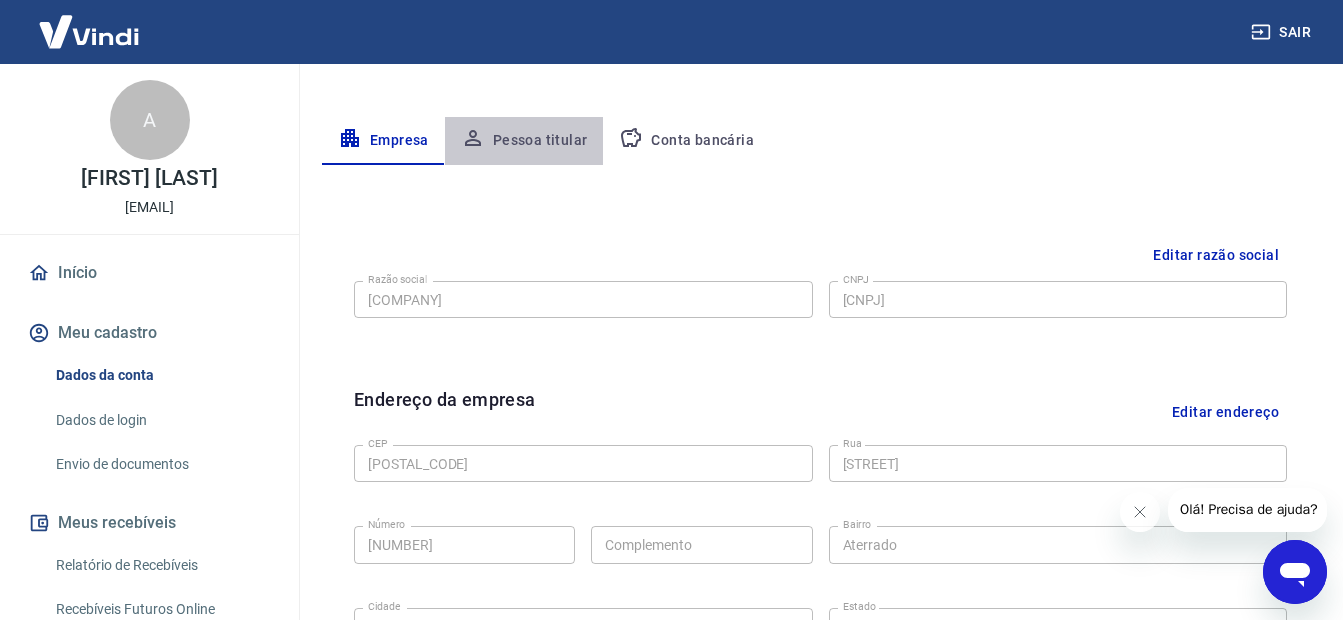 click on "Pessoa titular" at bounding box center [524, 141] 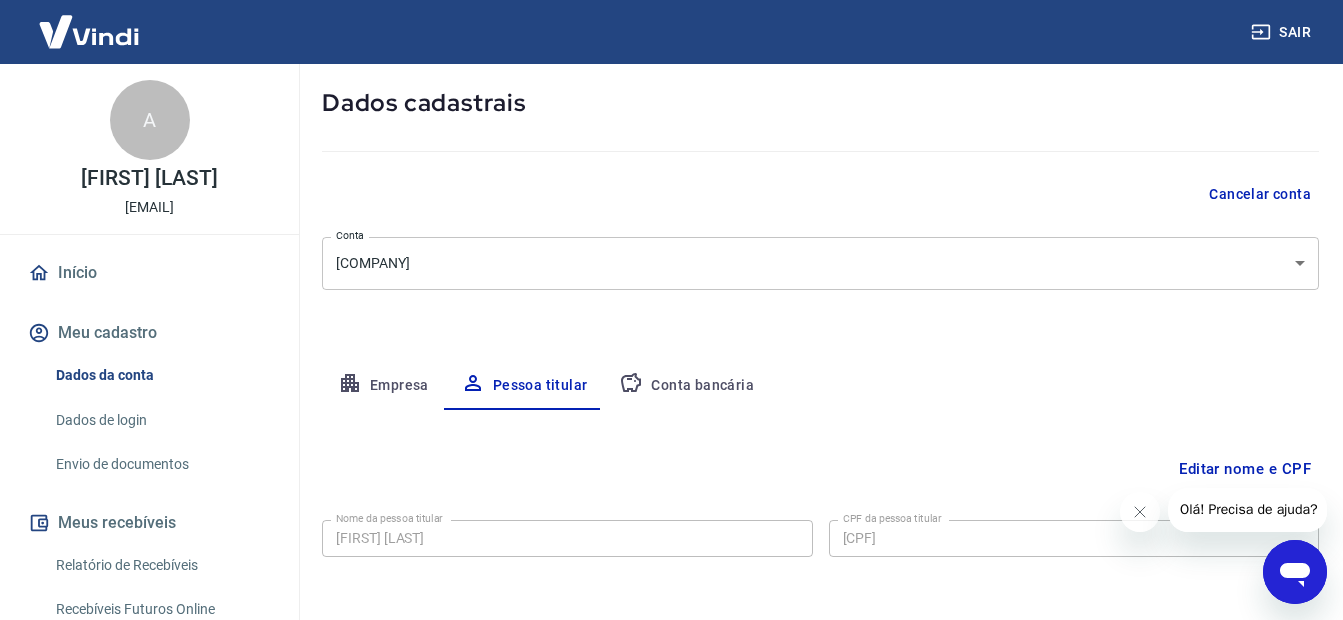 scroll, scrollTop: 180, scrollLeft: 0, axis: vertical 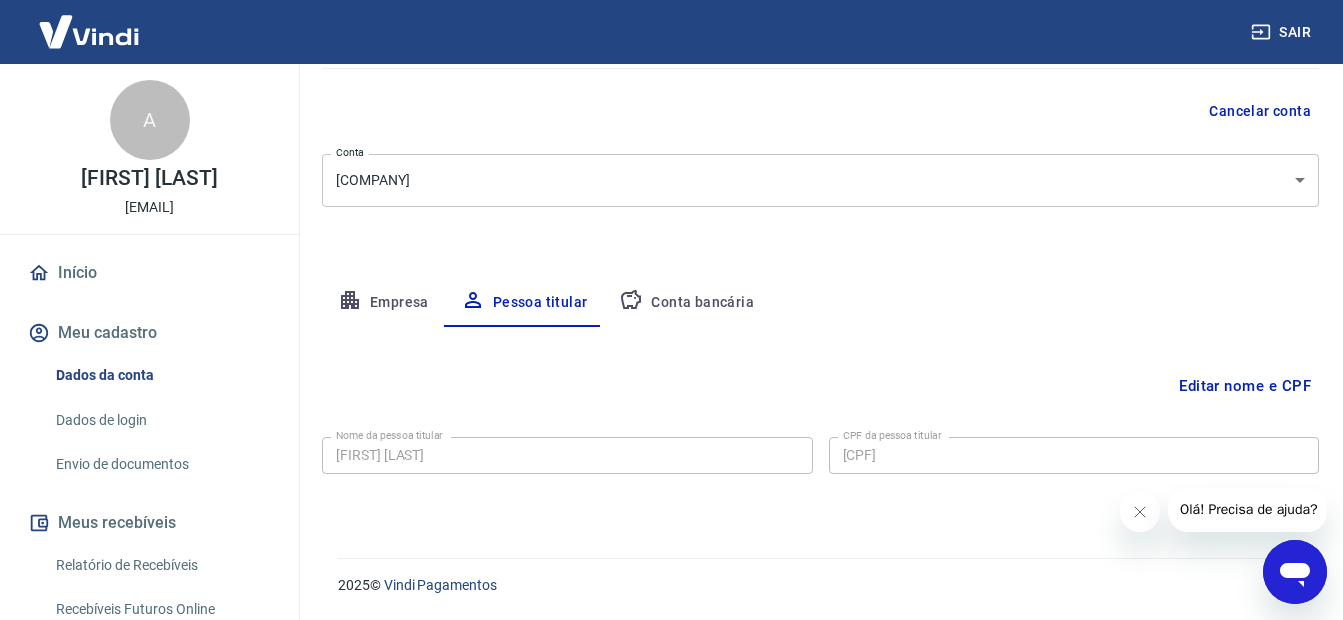 click on "Conta bancária" at bounding box center [686, 303] 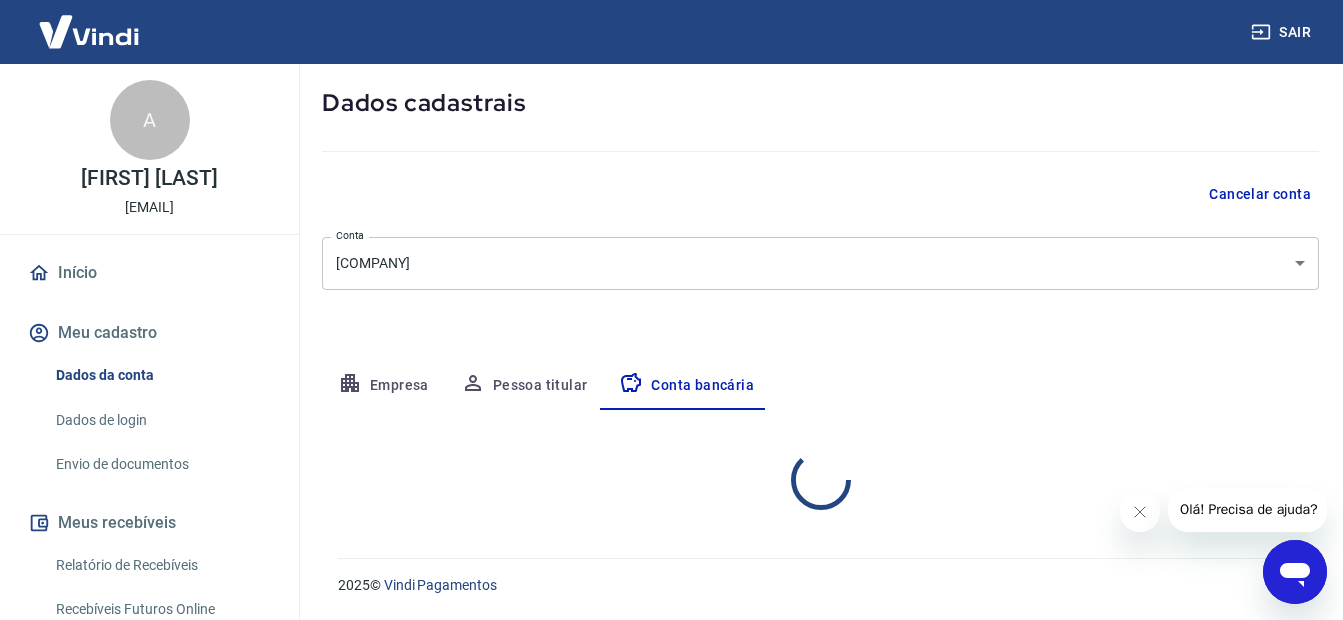 select on "1" 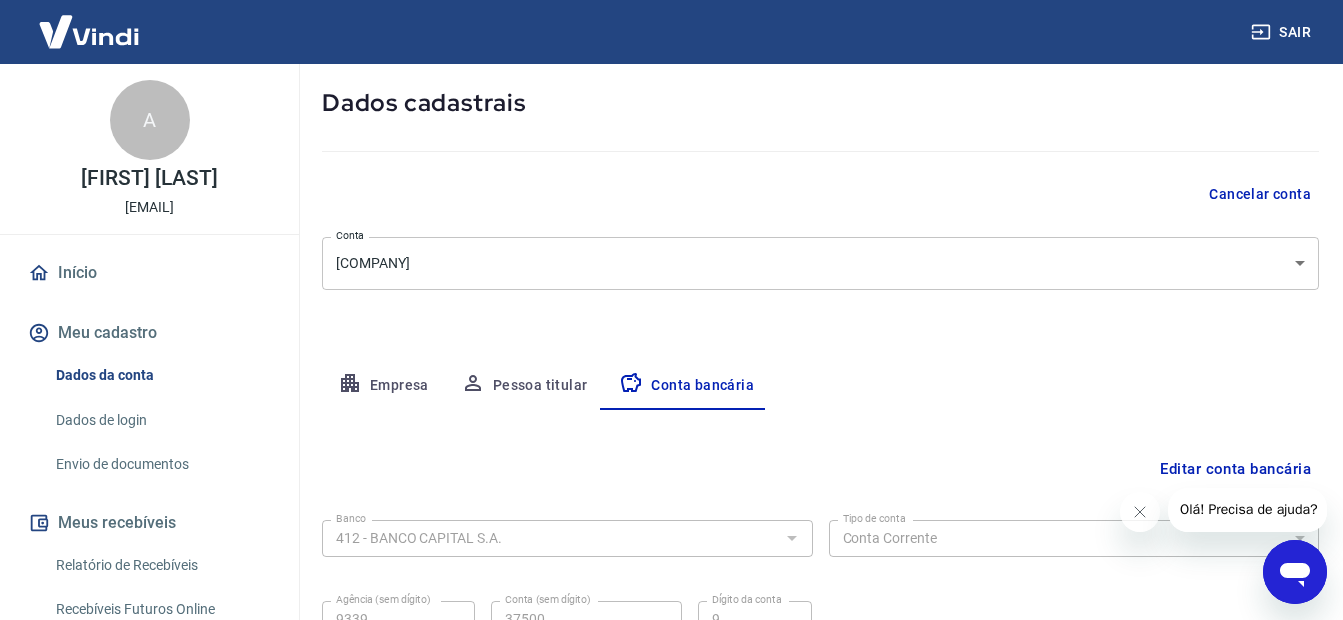 scroll, scrollTop: 180, scrollLeft: 0, axis: vertical 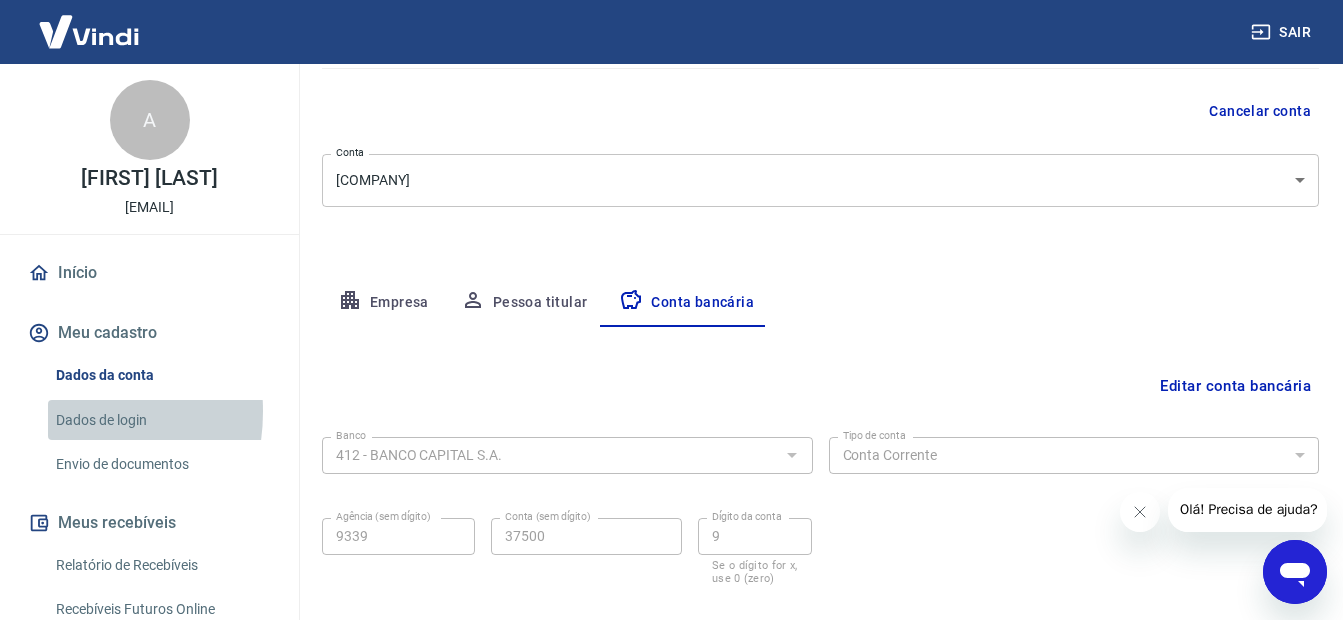 click on "Dados de login" at bounding box center (161, 420) 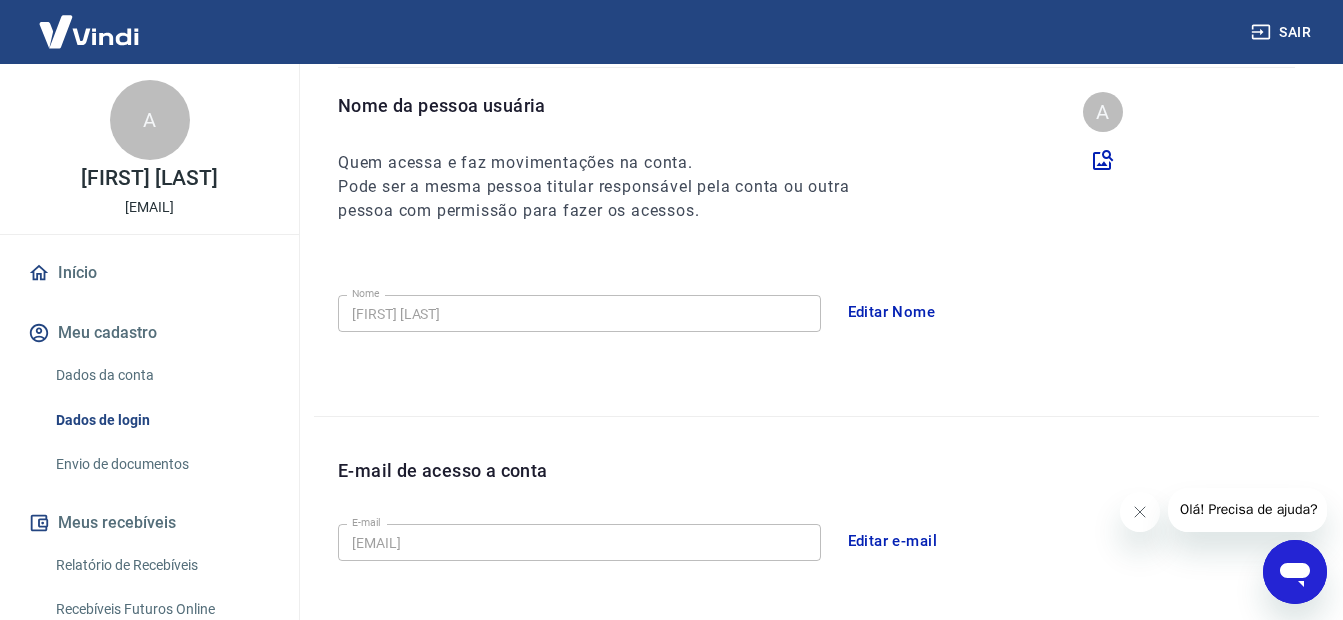 click on "Nome da pessoa usuária Quem acessa e faz movimentações na conta. Pode ser a mesma pessoa titular responsável pela conta ou outra pessoa com permissão para fazer os acessos. A Nome [FIRST] [LAST] Nome Editar Nome" at bounding box center (816, 254) 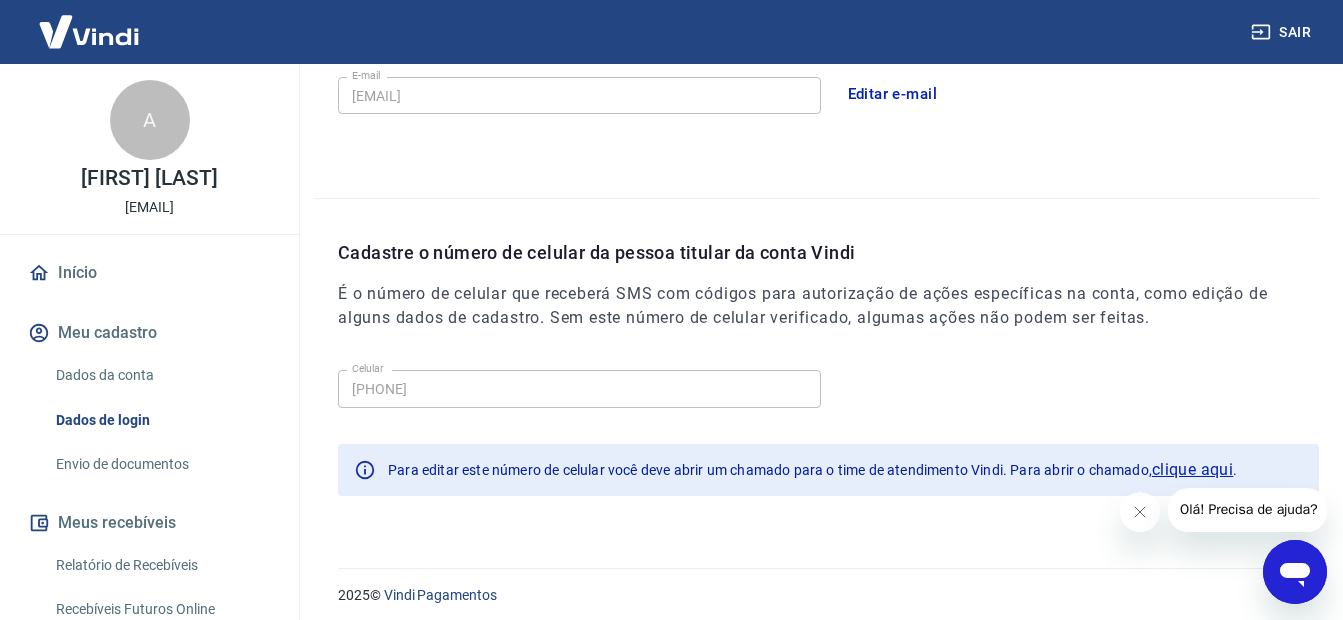 scroll, scrollTop: 645, scrollLeft: 0, axis: vertical 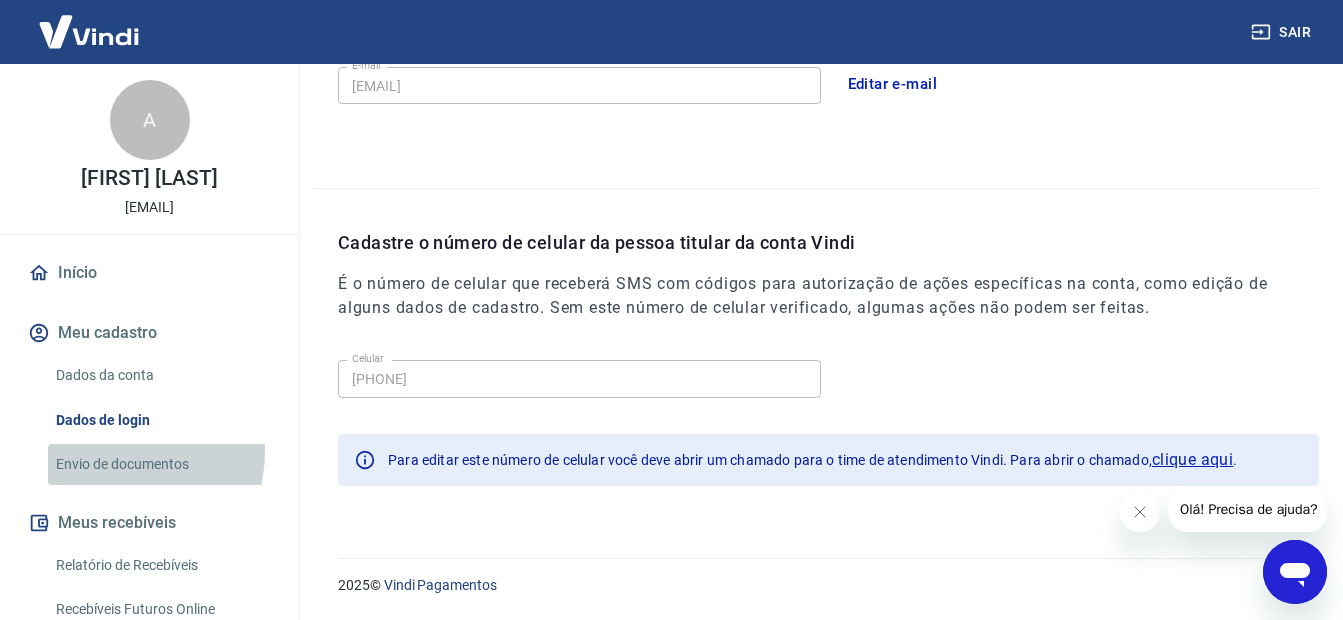 click on "Envio de documentos" at bounding box center [161, 464] 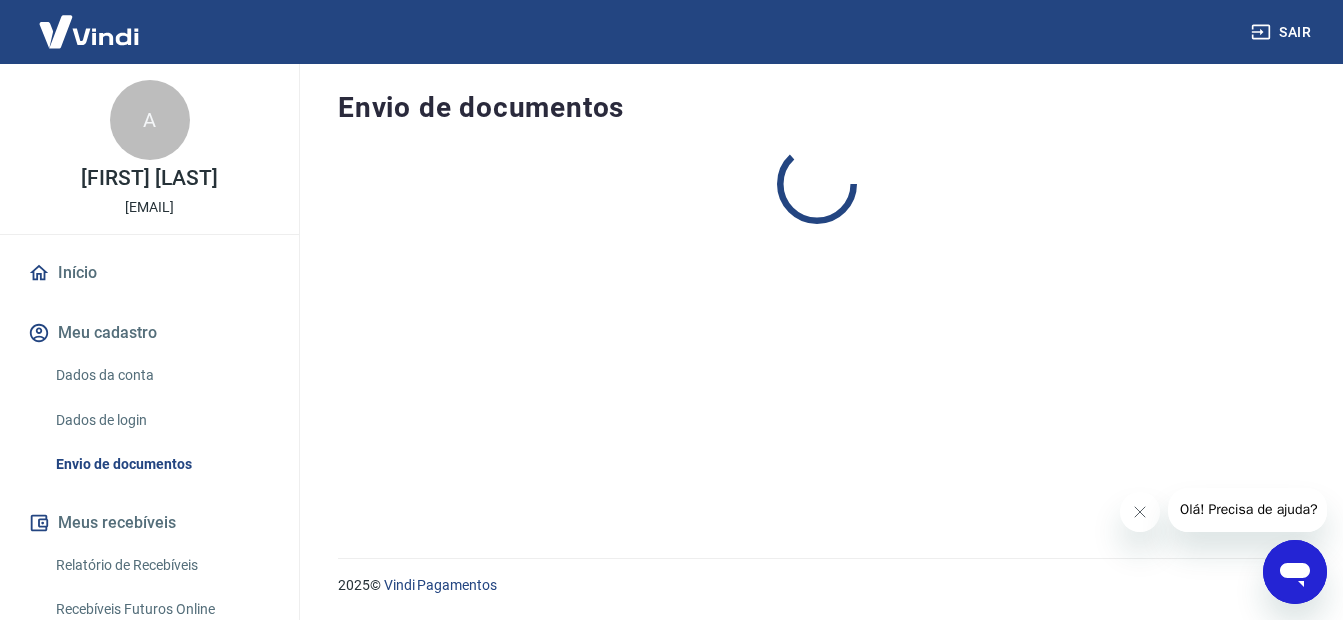 scroll, scrollTop: 0, scrollLeft: 0, axis: both 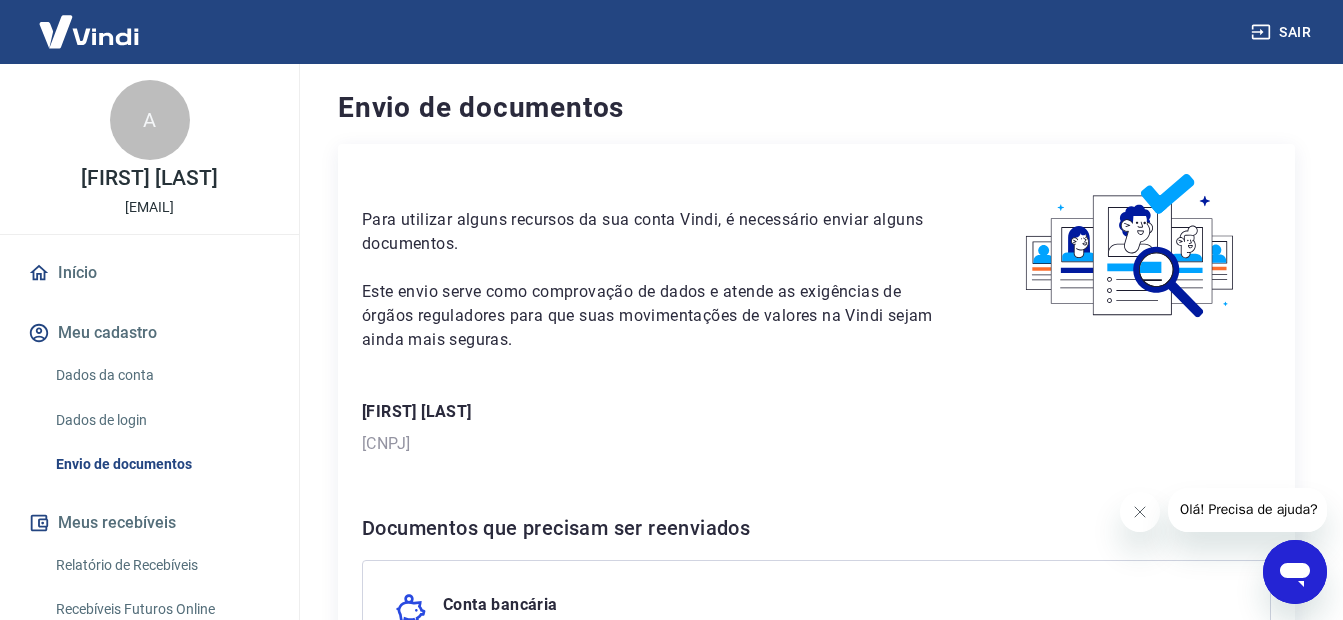 click on "Para utilizar alguns recursos da sua conta Vindi, é necessário enviar alguns documentos. Este envio serve como comprovação de dados e atende as exigências de órgãos reguladores para que suas movimentações de valores na Vindi sejam ainda mais seguras. [FIRST] [LAST] CNPJ [CNPJ] Documentos que precisam ser reenviados Conta bancária Motivo do reenvio: Dados bancários inválidos Validação de conta bancária por pix - conta bancária rejeitada Após clicar em “Cadastrar conta”, você será direcionado(a) para a tela de dados cadastrais. Procure pela sessão “Conta bancária”, na parte inferior da tela. Cadastrar conta Os recursos da conta Vindi estarão disponíveis para utilização após todos os documentos serem enviados e verificados." at bounding box center (816, 575) 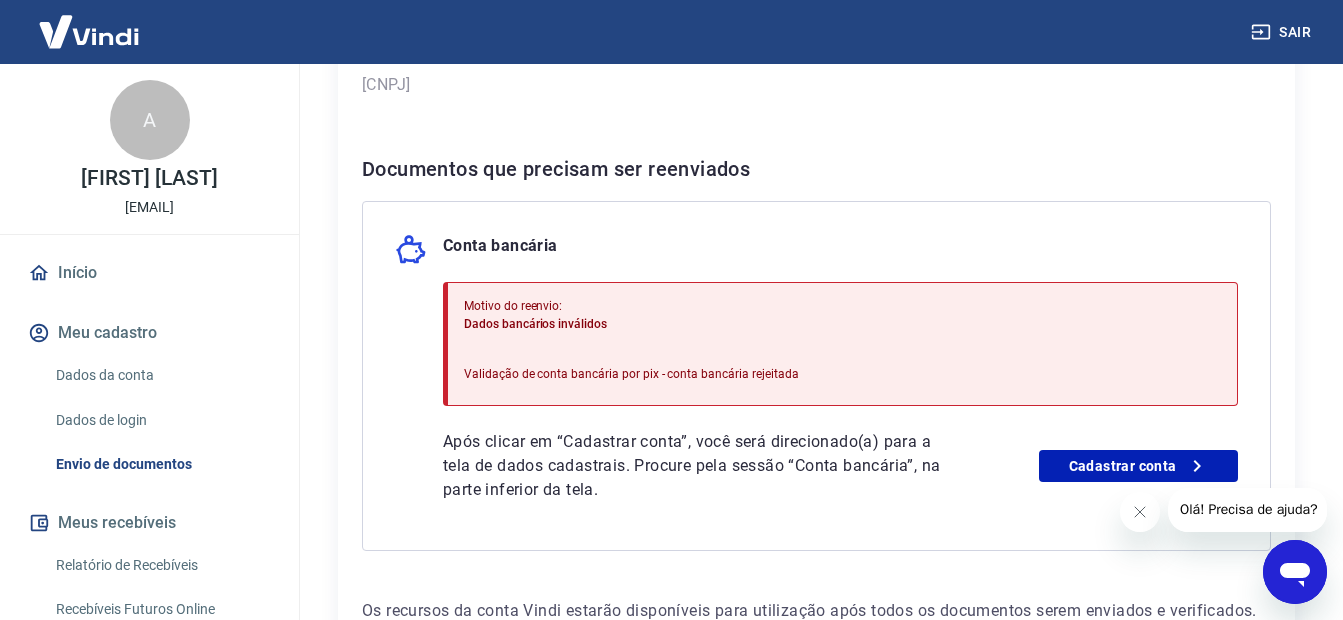 scroll, scrollTop: 360, scrollLeft: 0, axis: vertical 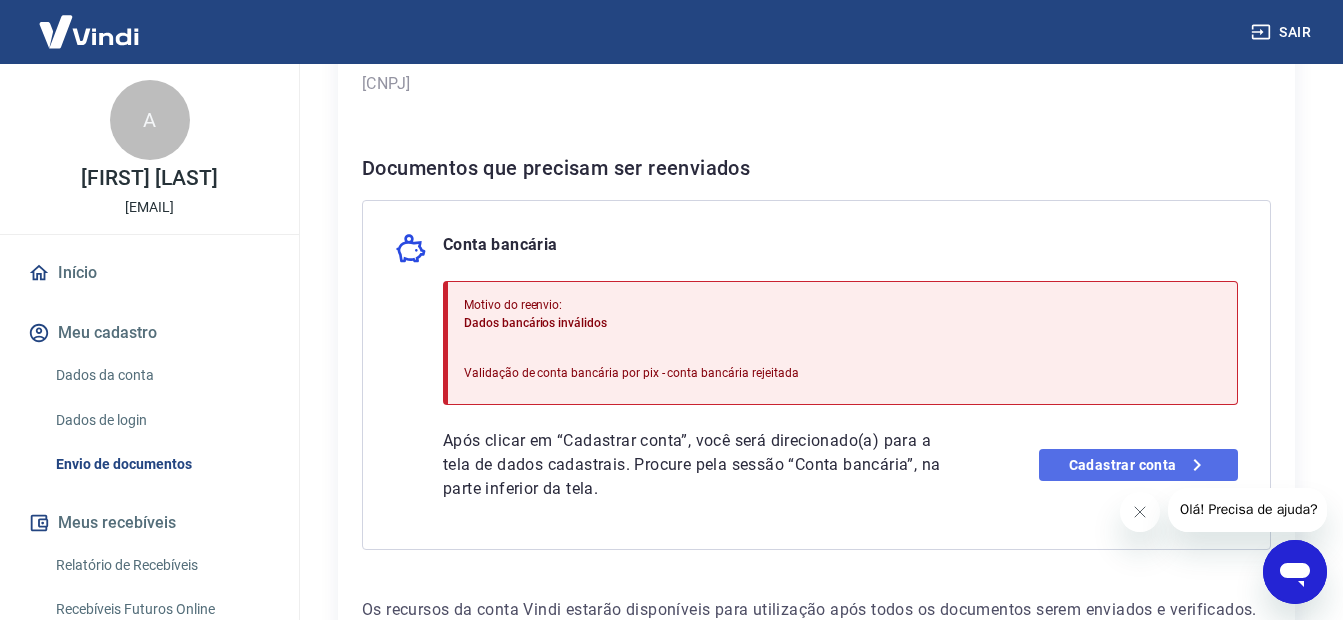 click on "Cadastrar conta" at bounding box center (1138, 465) 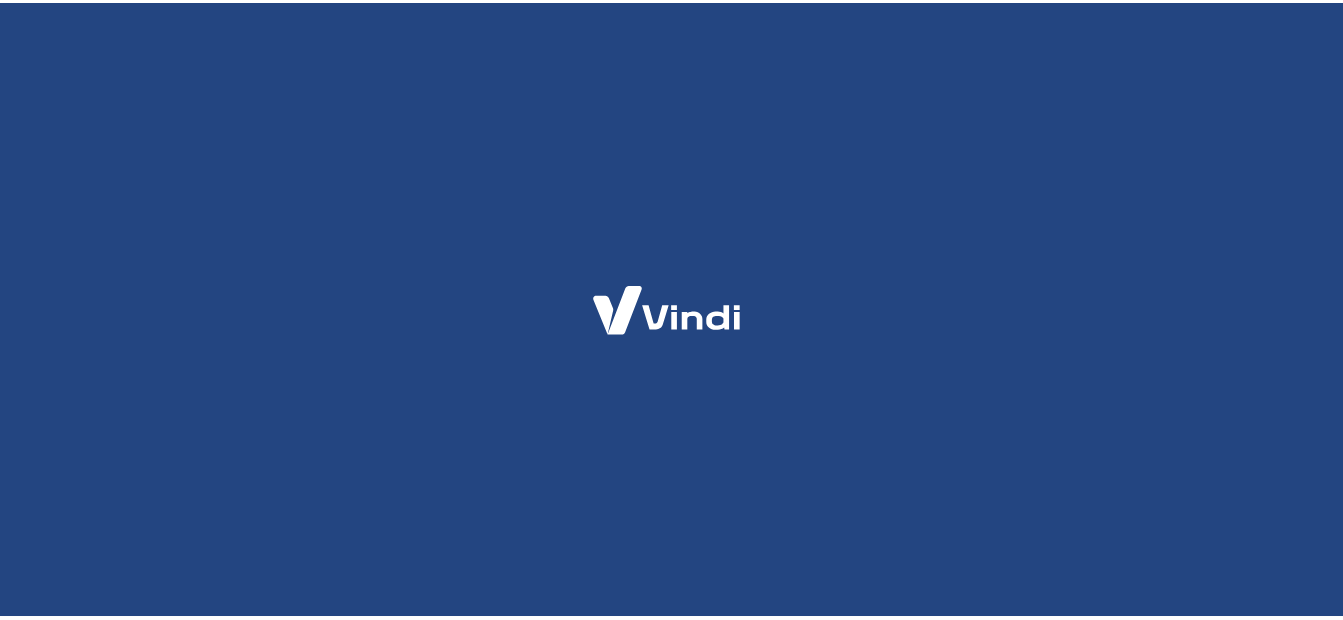 scroll, scrollTop: 0, scrollLeft: 0, axis: both 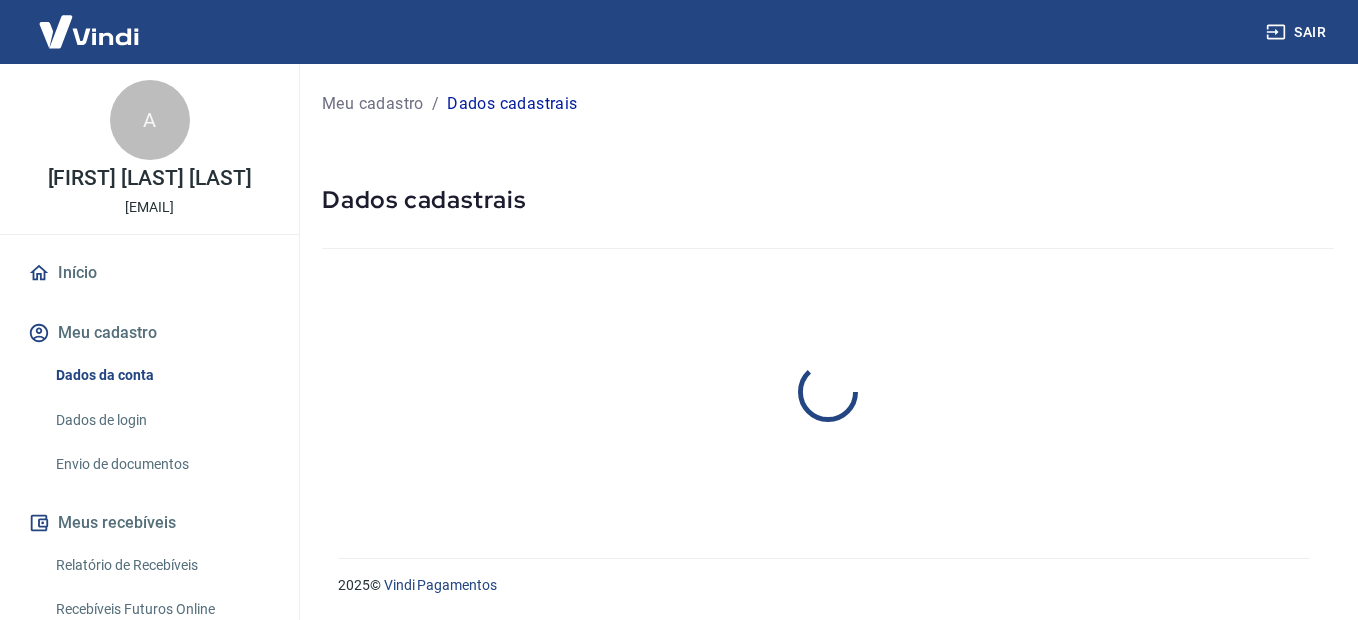 select on "[STATE]" 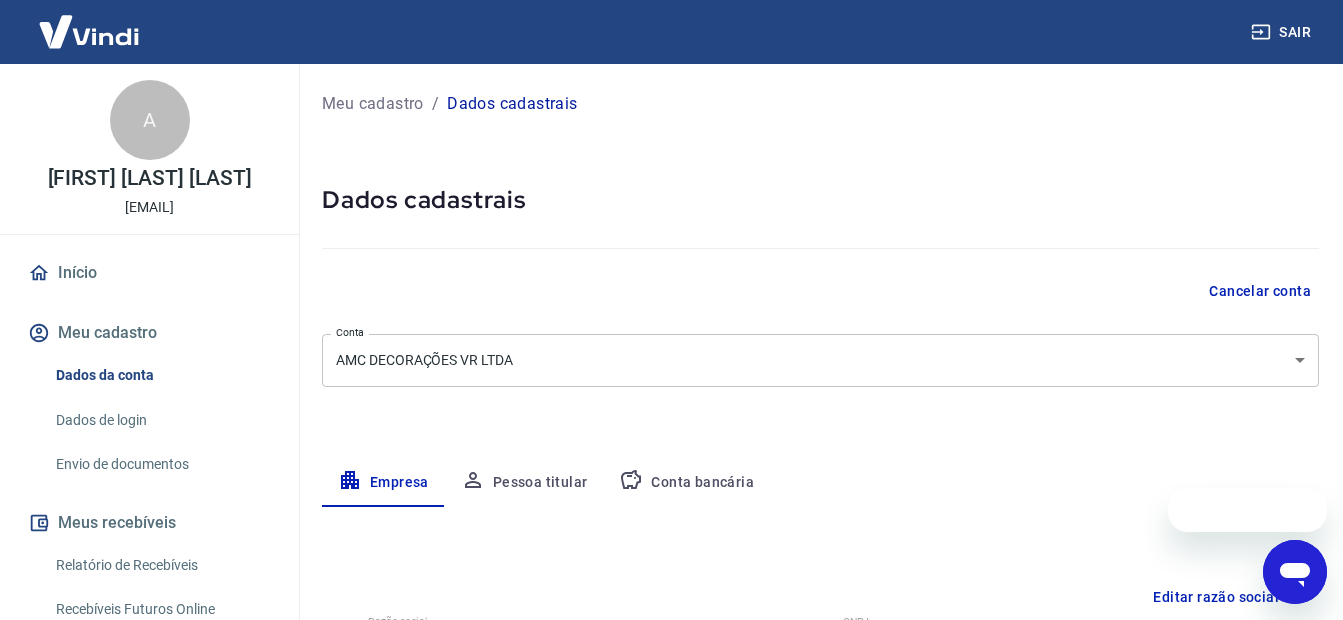 scroll, scrollTop: 0, scrollLeft: 0, axis: both 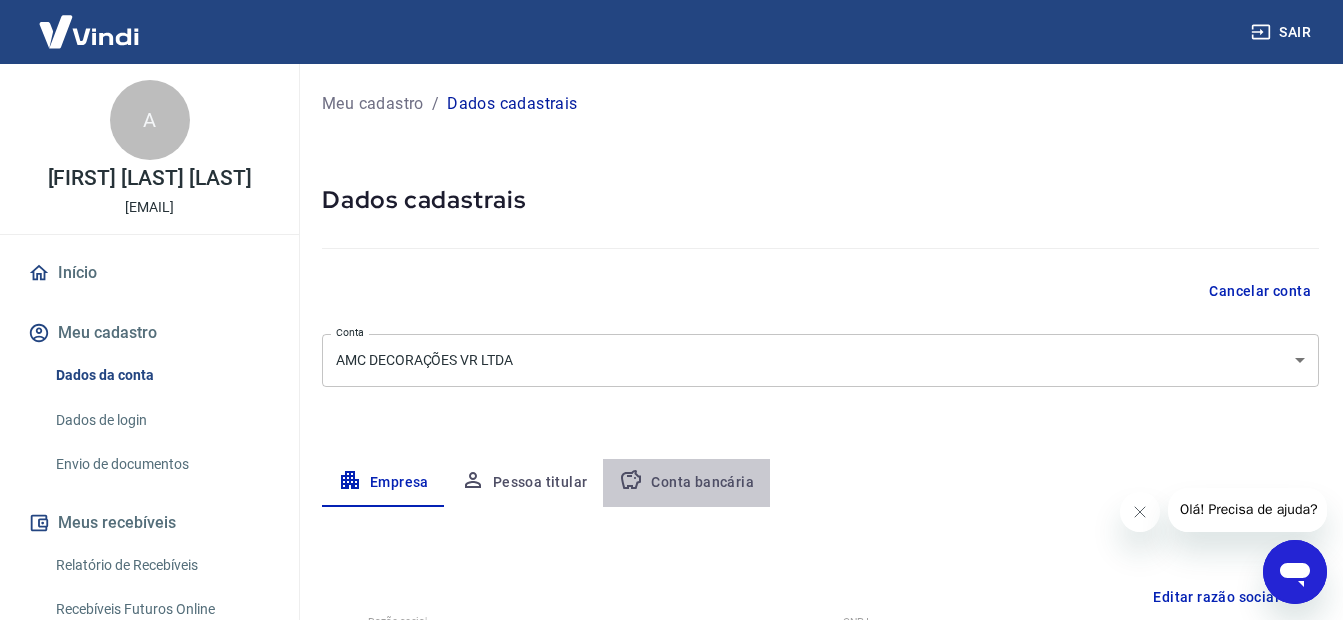click on "Conta bancária" at bounding box center (686, 483) 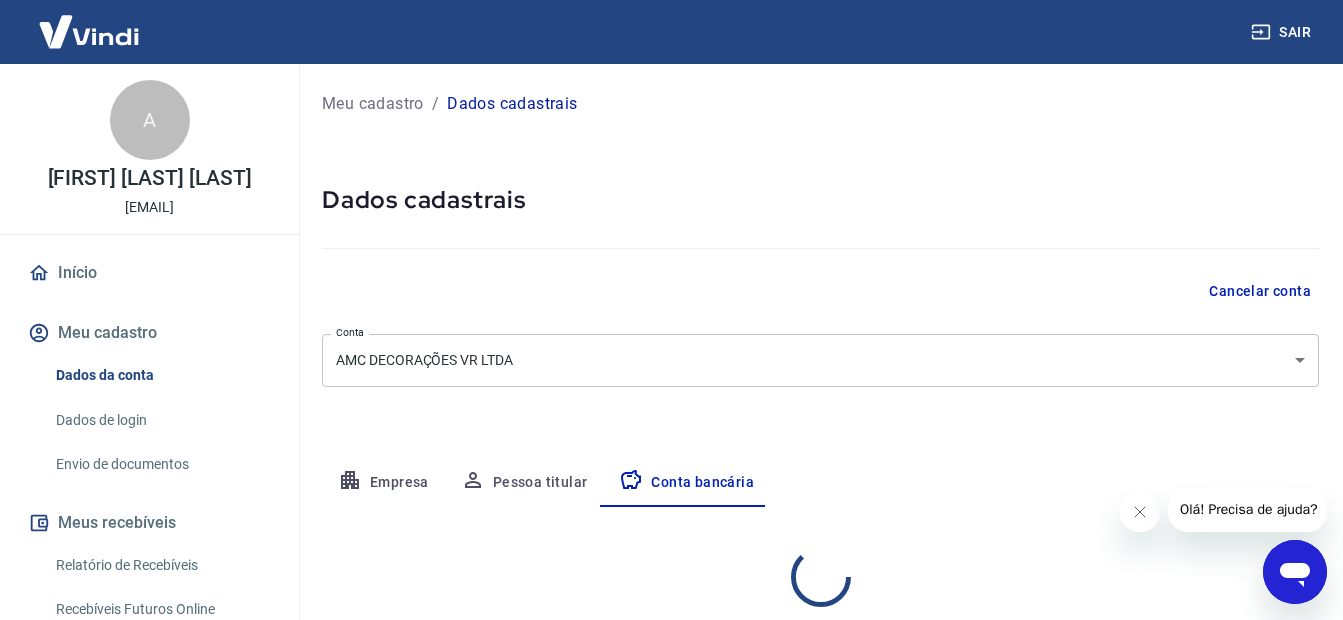 scroll, scrollTop: 0, scrollLeft: 0, axis: both 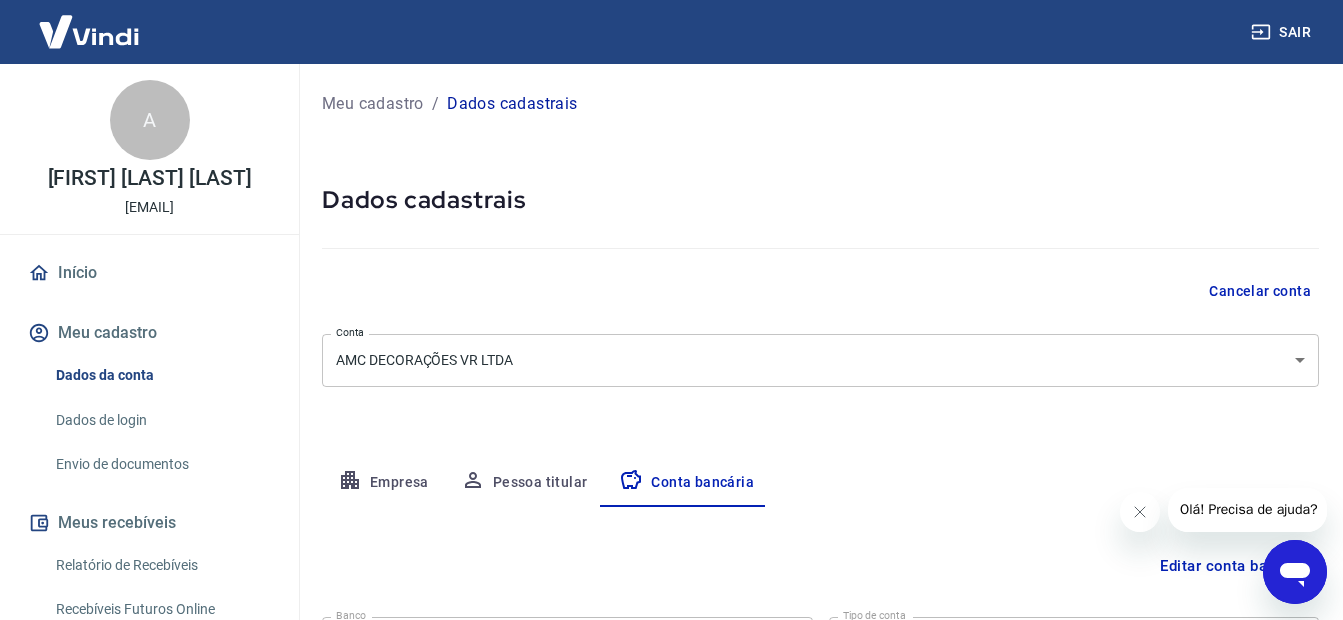 click on "Meu cadastro / Dados cadastrais Dados cadastrais Cancelar conta Conta AMC DECORAÇÕES VR LTDA [object Object] Conta Empresa Pessoa titular Conta bancária Editar conta bancária Banco 412 - BANCO CAPITAL S.A. Banco Tipo de conta Conta Corrente Conta Poupança Tipo de conta Agência (sem dígito) 9339 Agência (sem dígito) Conta (sem dígito) 37500 Conta (sem dígito) Dígito da conta 9 Dígito da conta Se o dígito for x, use 0 (zero) Atenção Ao cadastrar uma nova conta bancária, faremos um crédito de valor simbólico na conta bancária informada. Este crédito é apenas para verificação de segurança e será feito automaticamente após a alteração da conta. Salvar Cancelar" at bounding box center [820, 444] 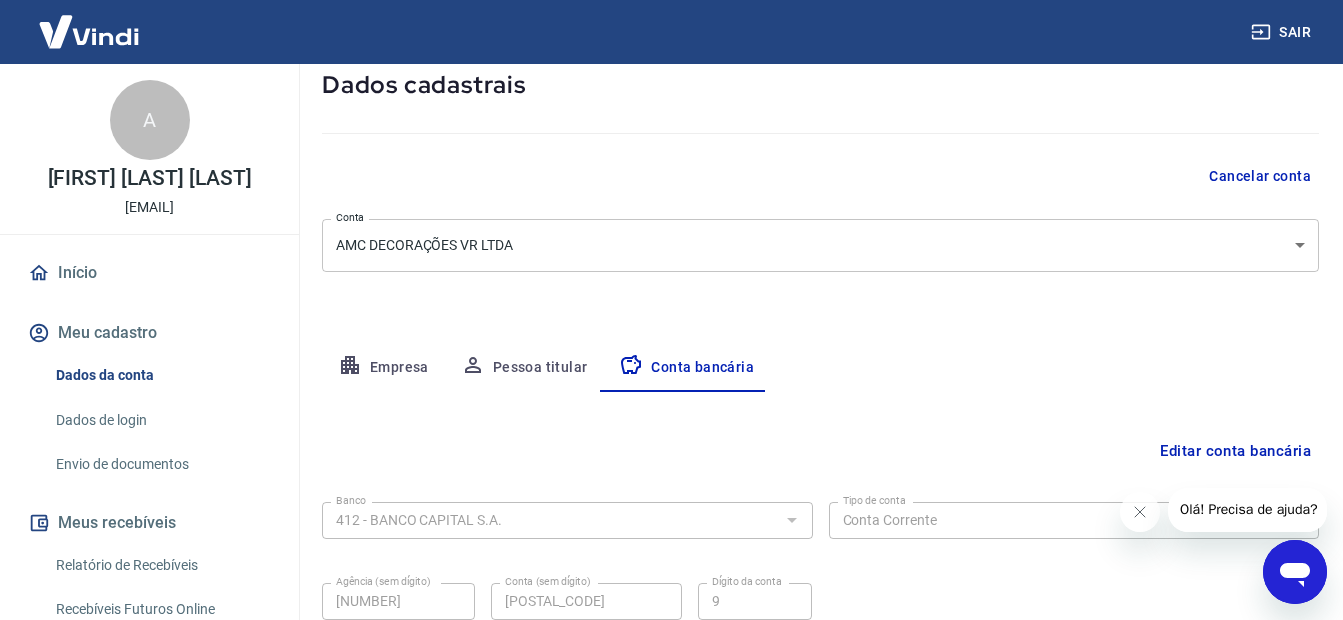 scroll, scrollTop: 291, scrollLeft: 0, axis: vertical 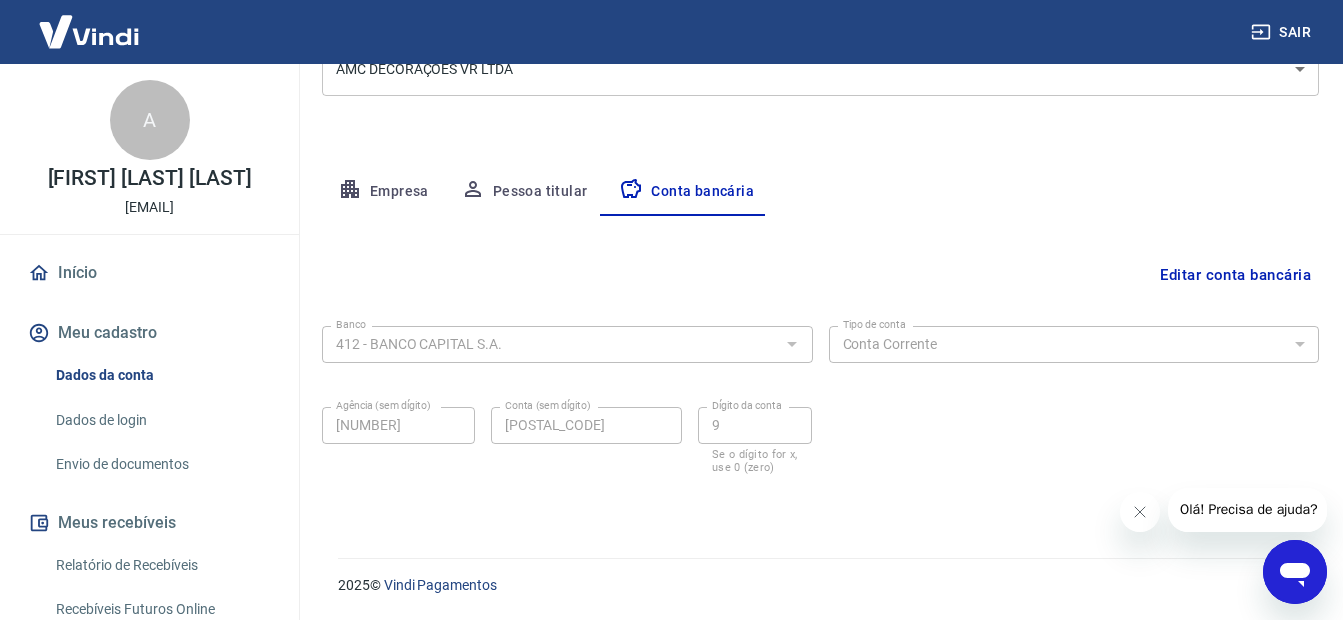 click on "Editar conta bancária" at bounding box center (1235, 275) 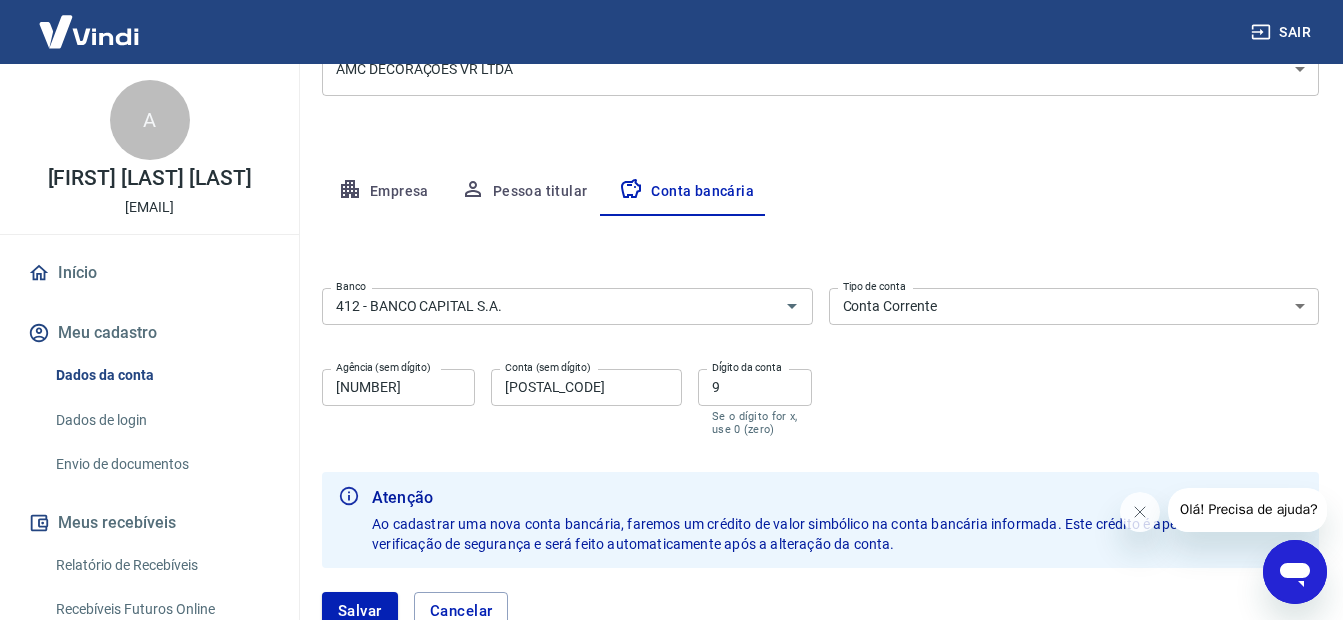 click on "Banco 412 - BANCO CAPITAL S.A. Banco Tipo de conta Conta Corrente Conta Poupança Tipo de conta Agência (sem dígito) 9339 Agência (sem dígito) Conta (sem dígito) 37500 Conta (sem dígito) Dígito da conta 9 Dígito da conta Se o dígito for x, use 0 (zero) Atenção Ao cadastrar uma nova conta bancária, faremos um crédito de valor simbólico na conta bancária informada. Este crédito é apenas para verificação de segurança e será feito automaticamente após a alteração da conta. Salvar Cancelar" at bounding box center [820, 467] 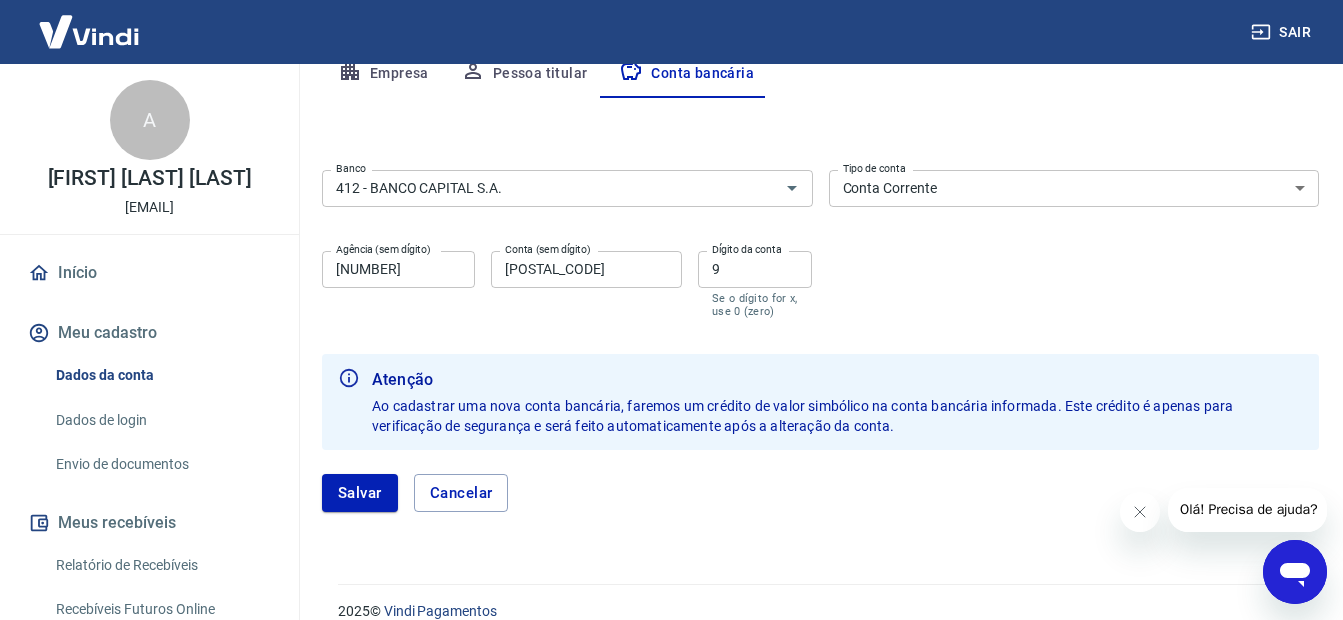 scroll, scrollTop: 411, scrollLeft: 0, axis: vertical 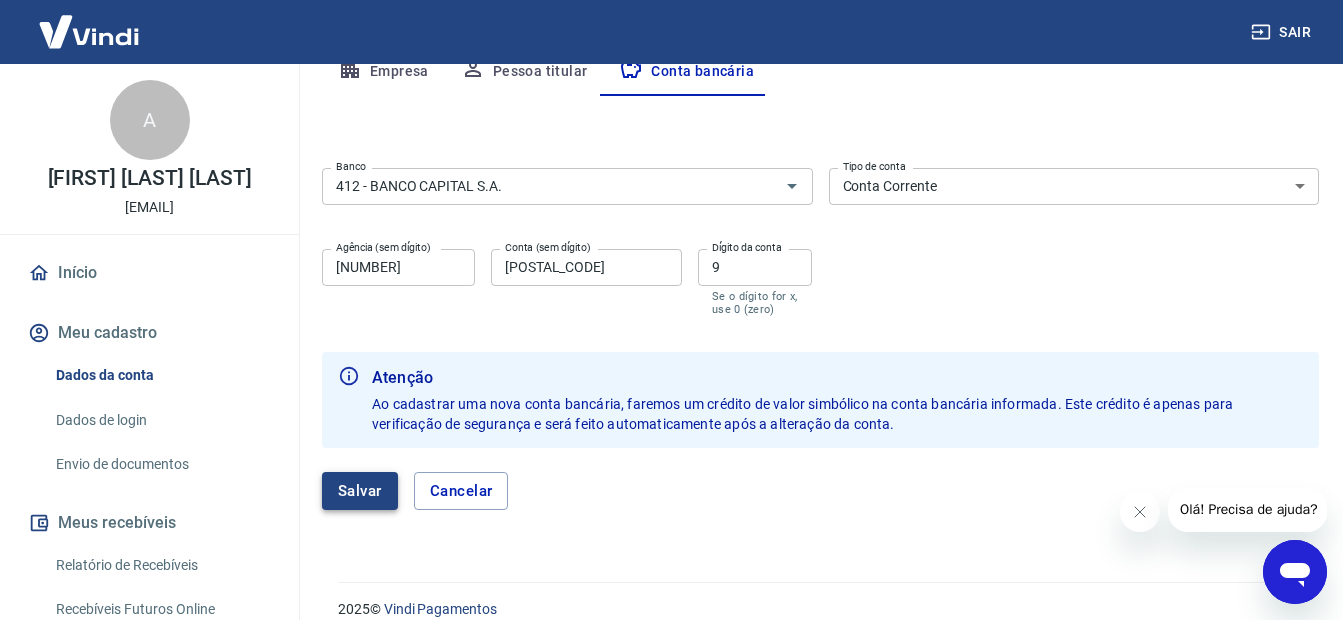 click on "Salvar" at bounding box center (360, 491) 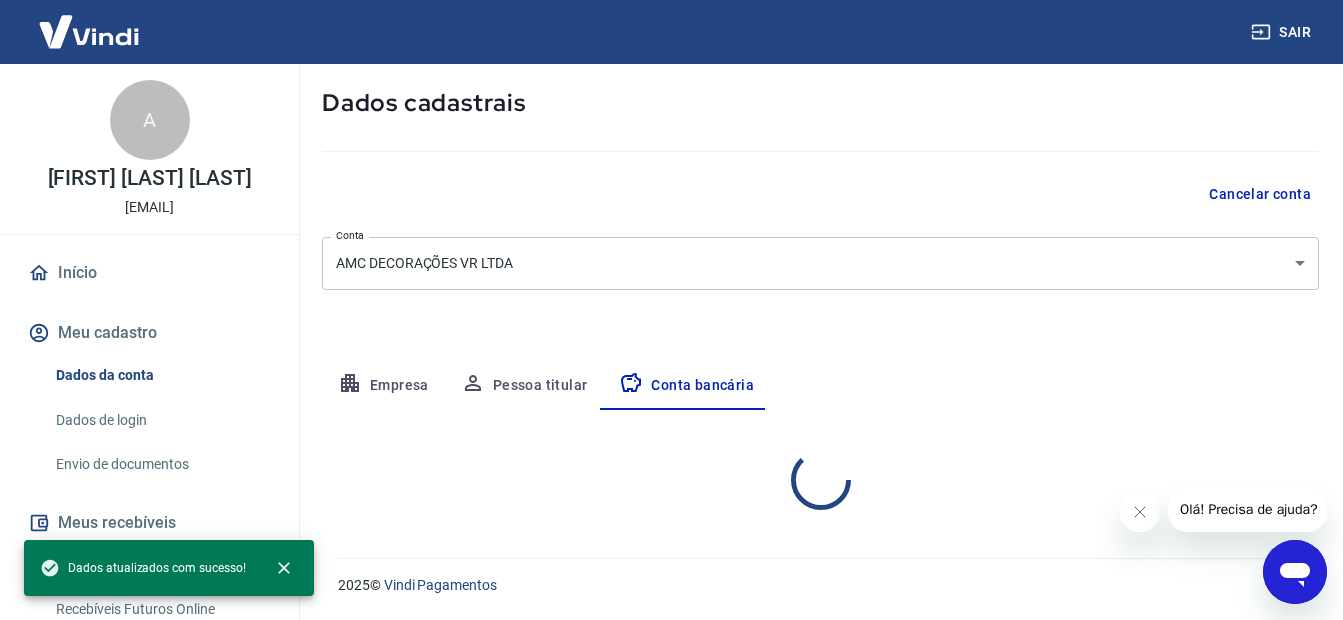 select on "1" 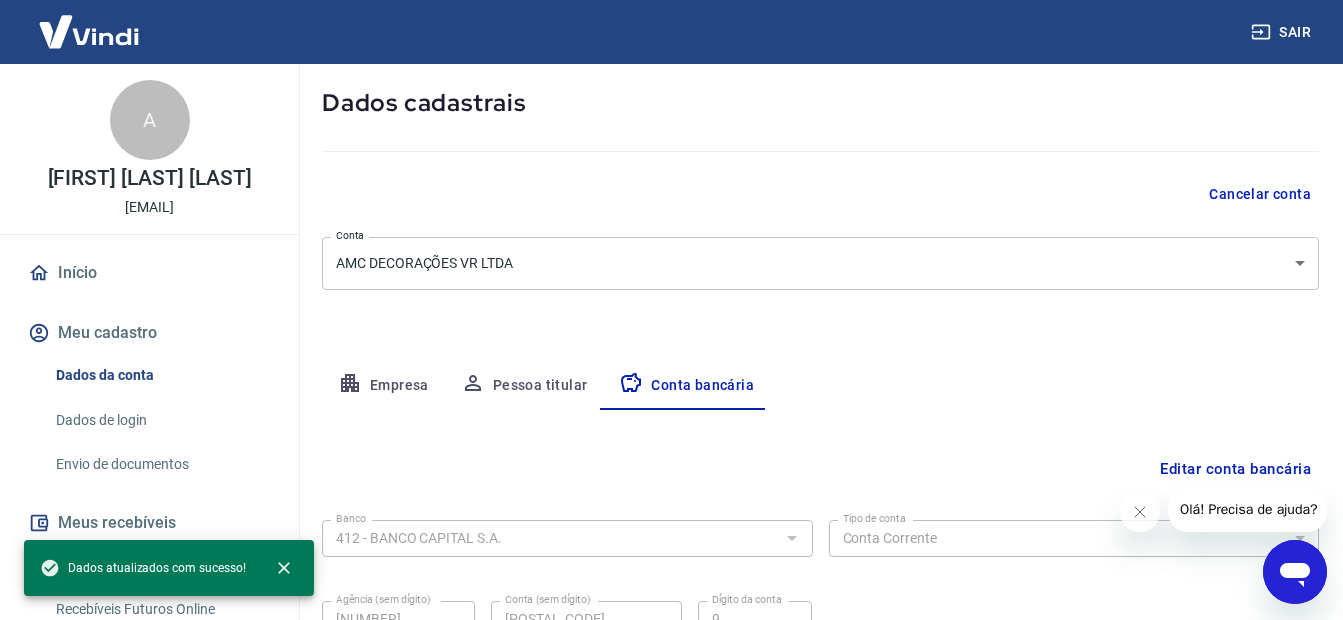 scroll, scrollTop: 291, scrollLeft: 0, axis: vertical 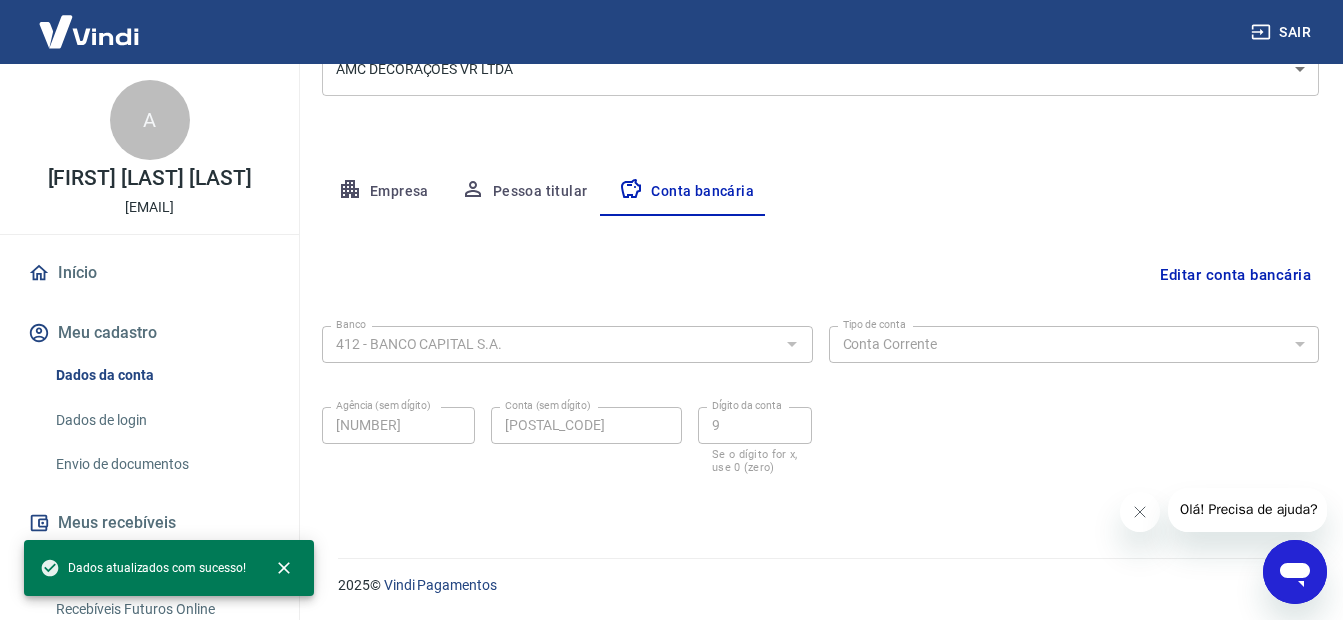 click on "Dados da conta Dados de login Envio de documentos" at bounding box center [149, 420] 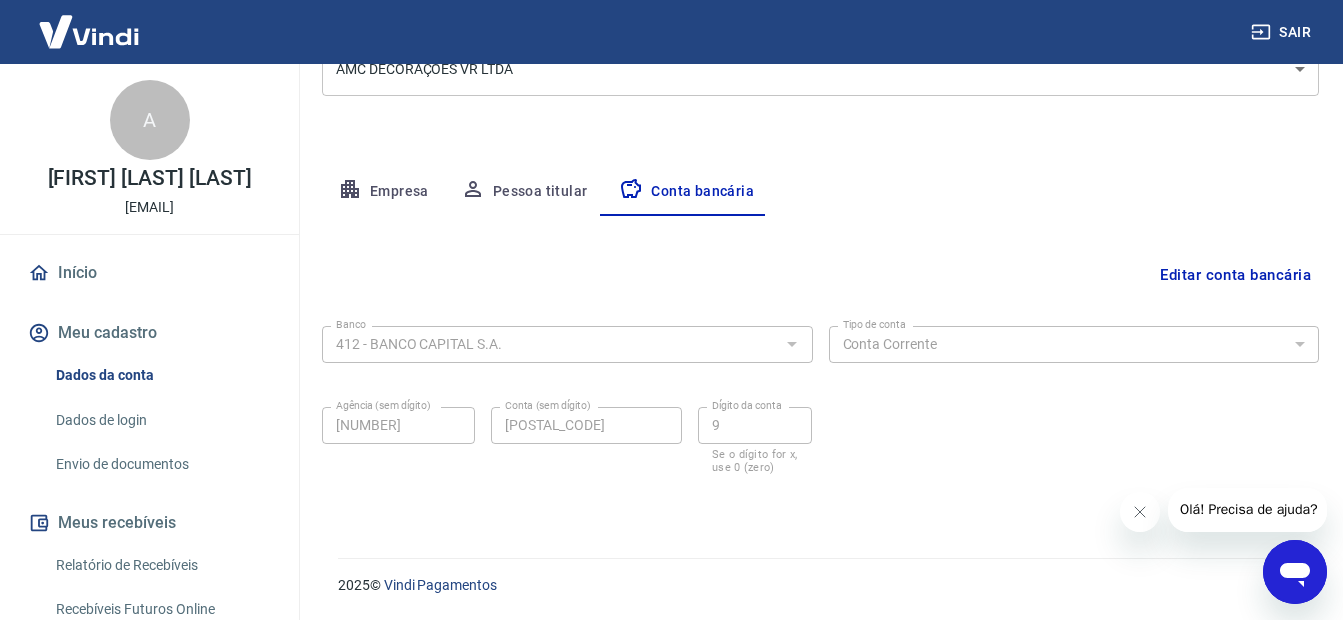 click on "Envio de documentos" at bounding box center [161, 464] 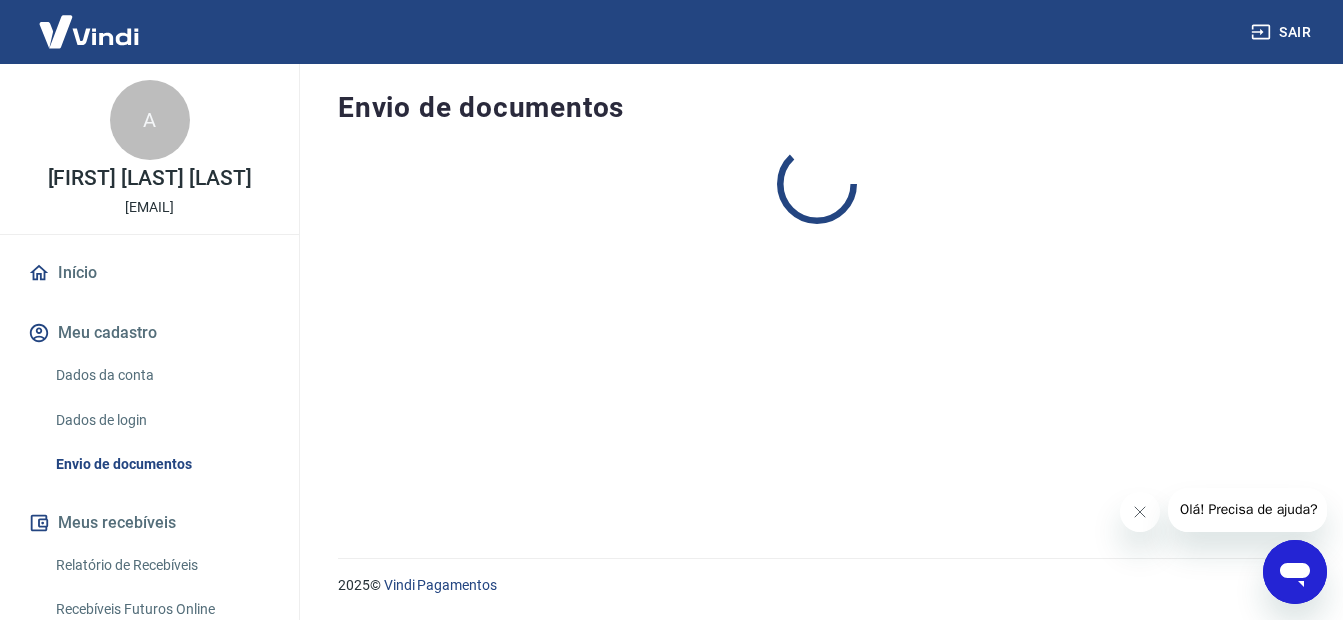 scroll, scrollTop: 0, scrollLeft: 0, axis: both 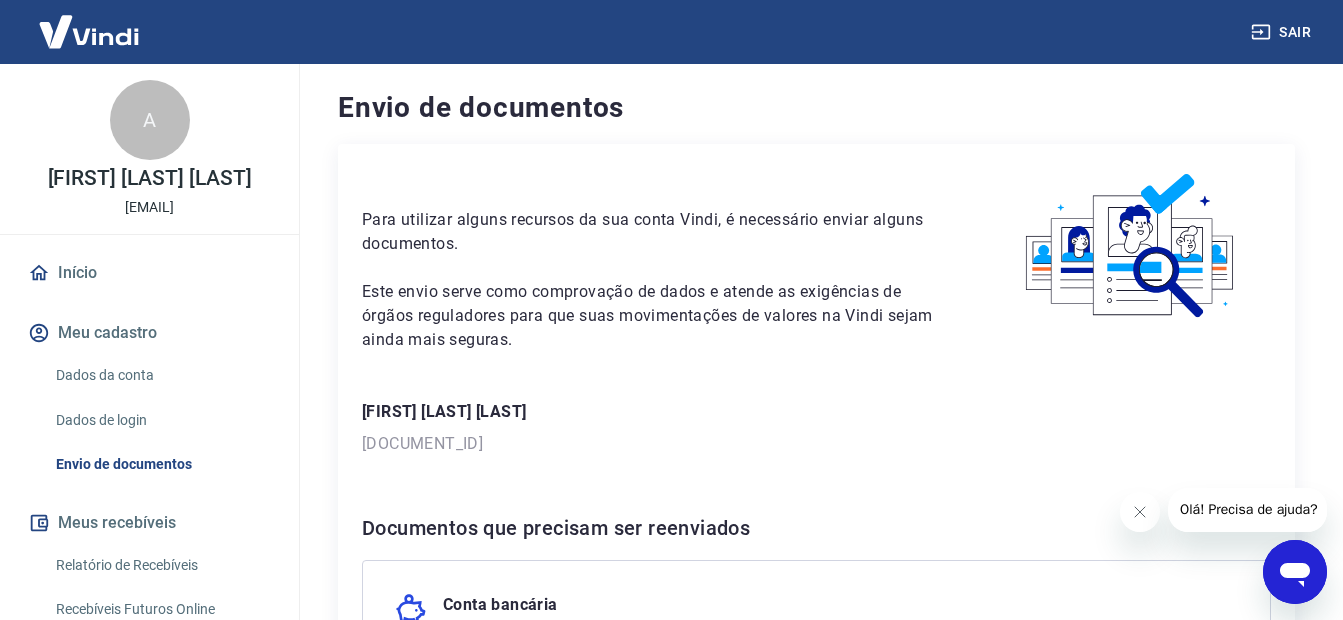 click on "[FIRST] [LAST]" at bounding box center (816, 412) 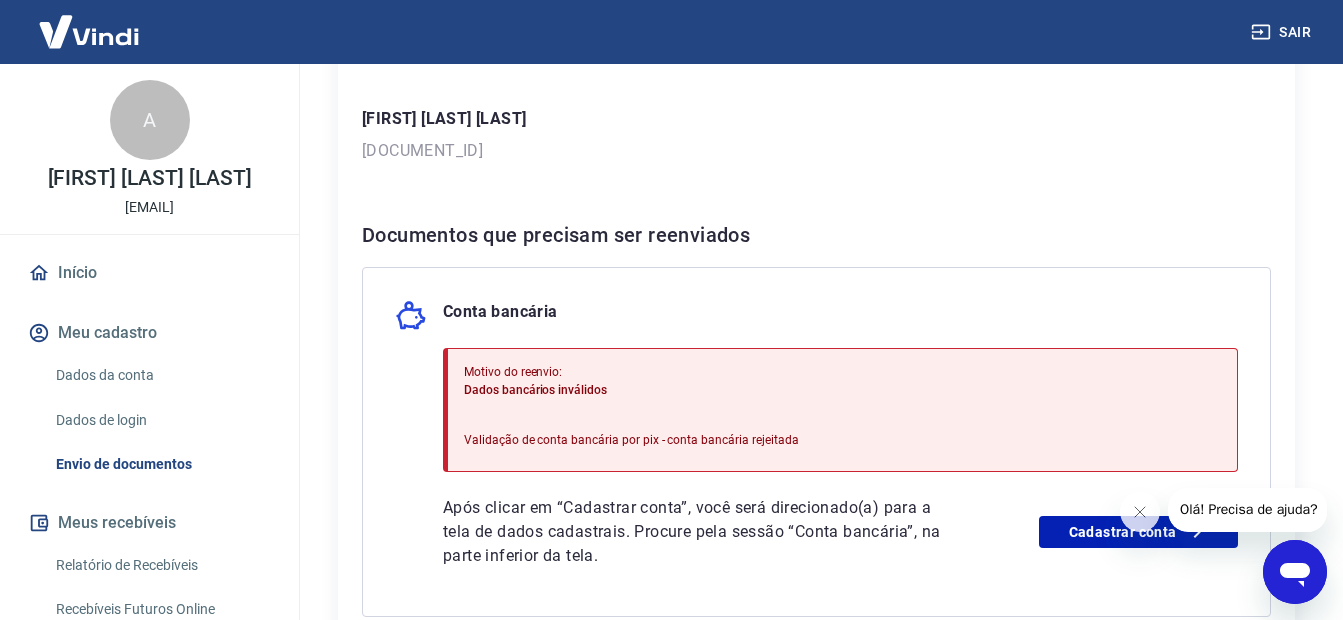 scroll, scrollTop: 360, scrollLeft: 0, axis: vertical 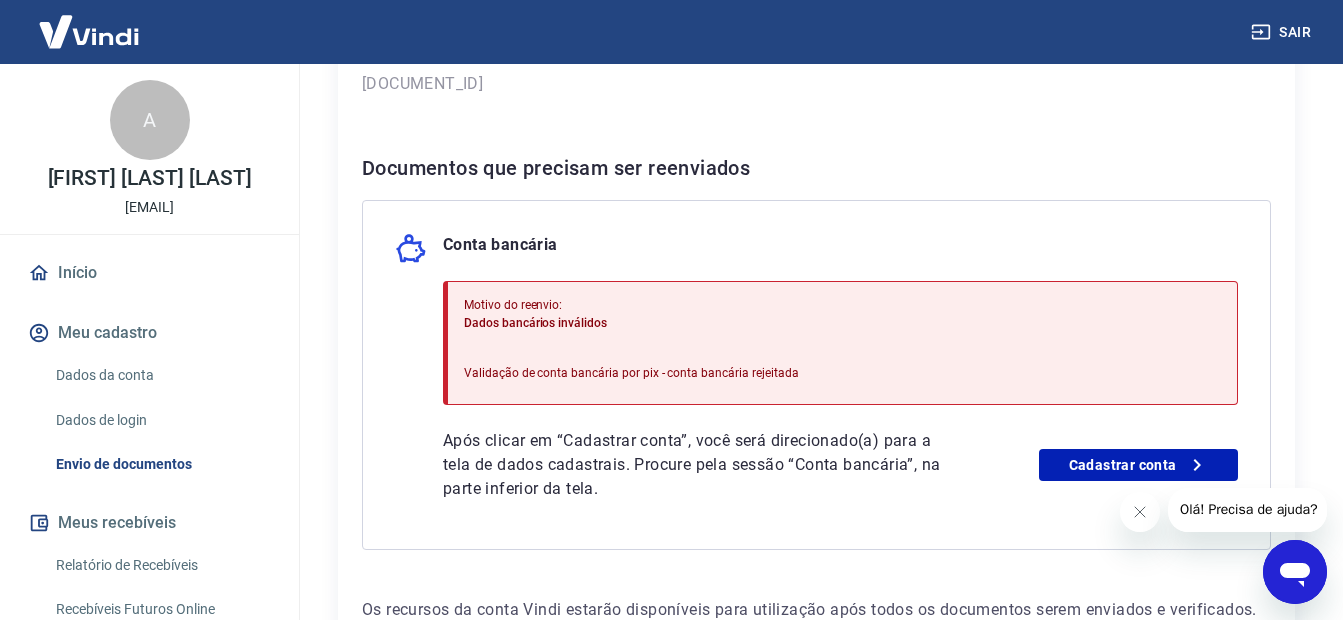 click on "Validação de conta bancária por pix - conta bancária rejeitada" at bounding box center [631, 373] 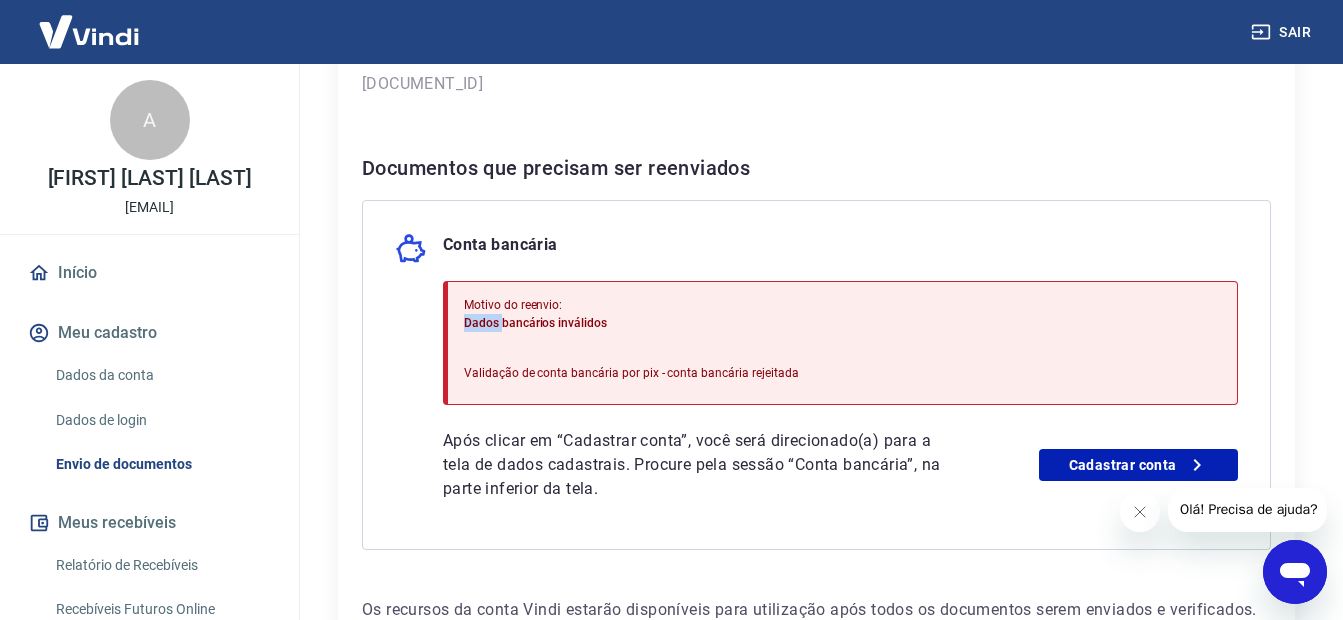 click on "Dados bancários inválidos" at bounding box center (535, 323) 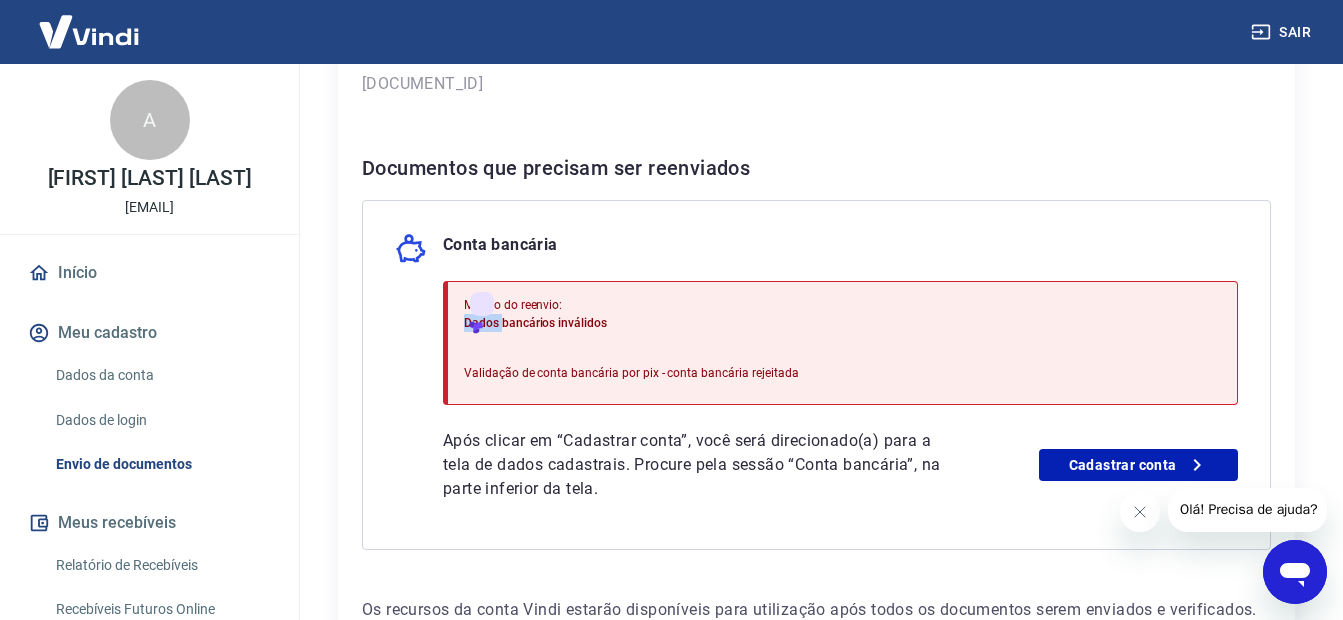 click on "Dados bancários inválidos" at bounding box center [535, 323] 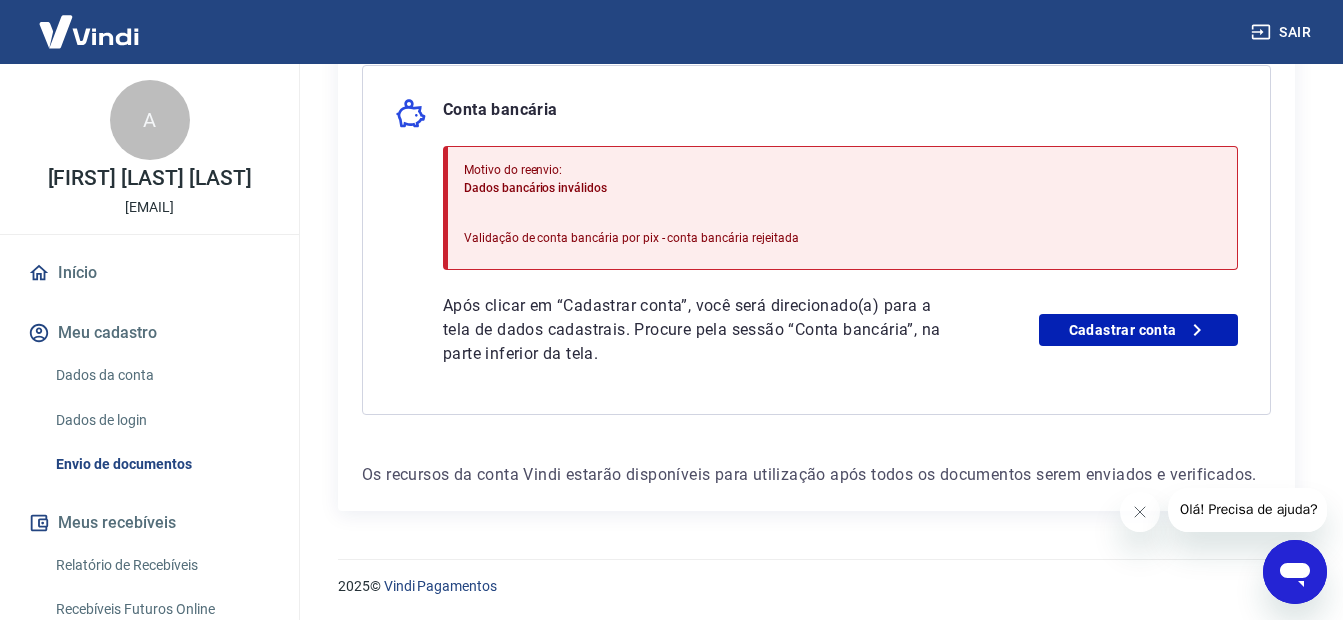 scroll, scrollTop: 496, scrollLeft: 0, axis: vertical 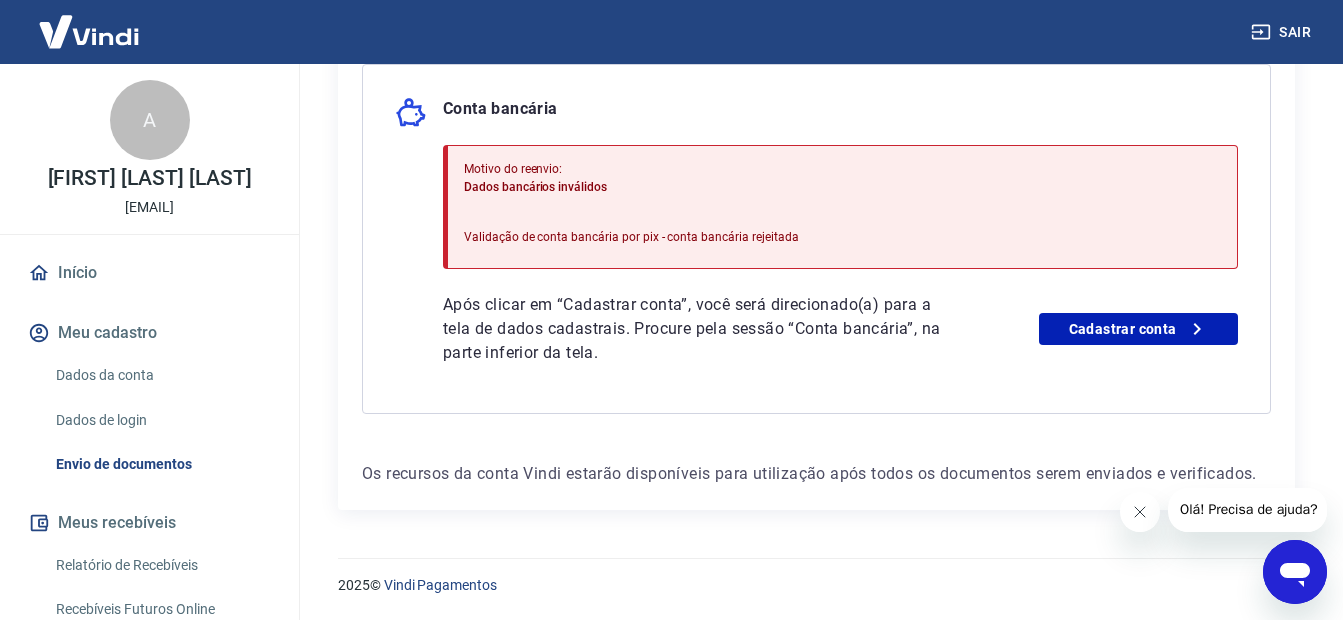 click 